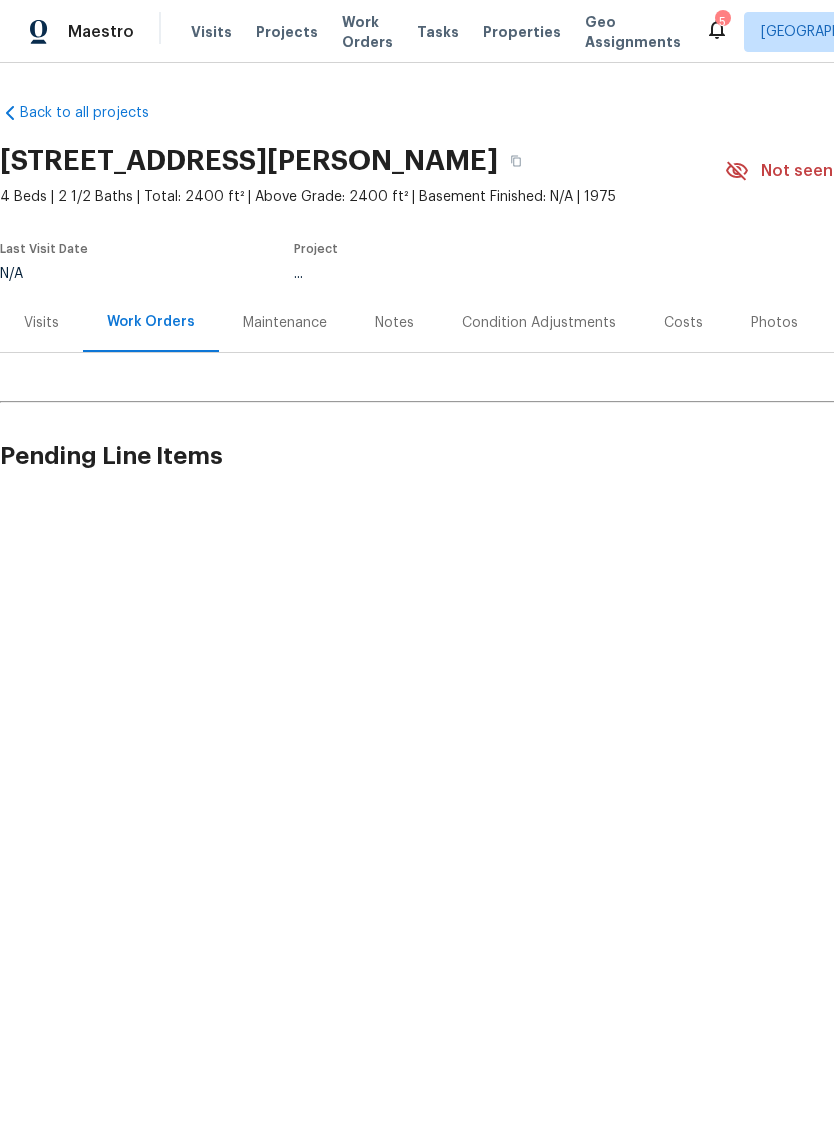 scroll, scrollTop: 0, scrollLeft: 0, axis: both 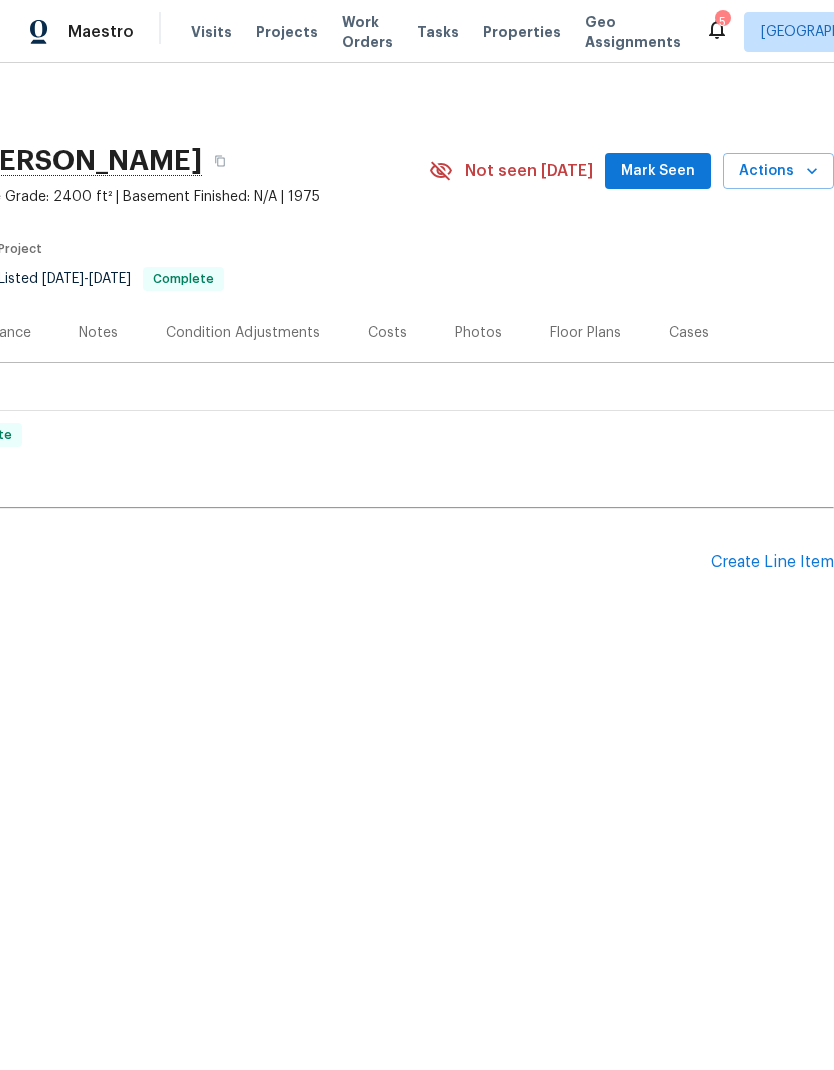 click on "Create Line Item" at bounding box center (772, 562) 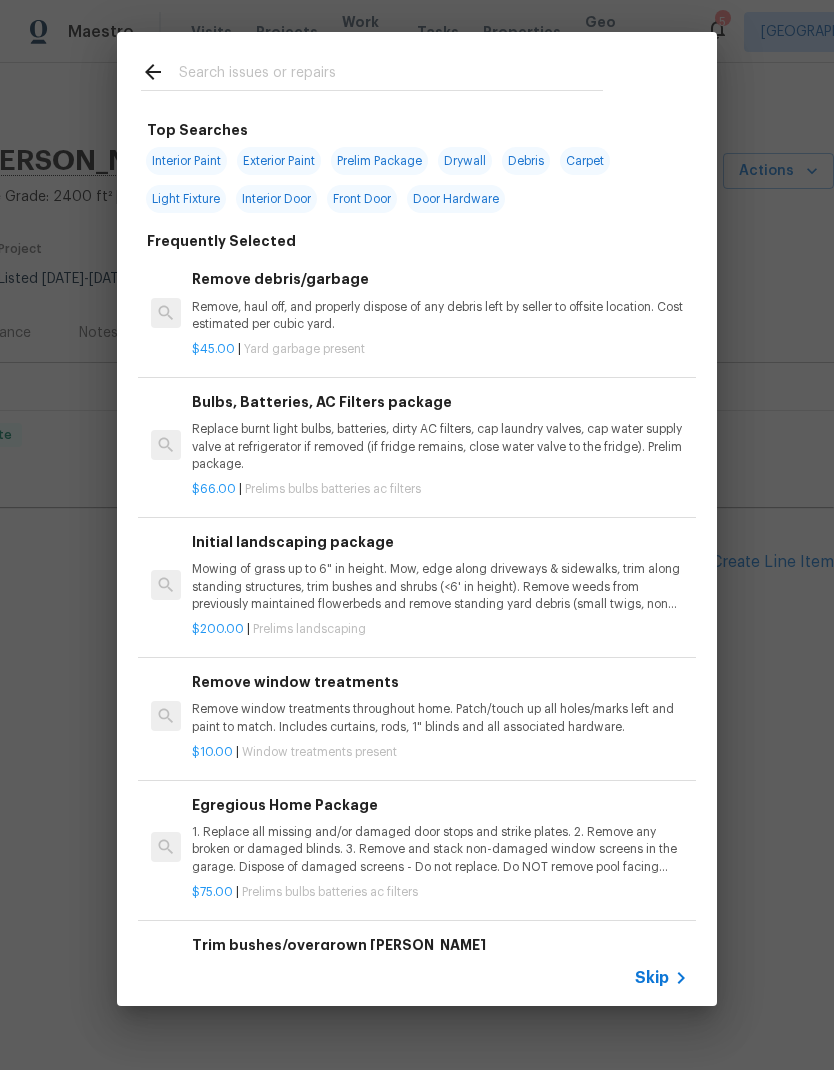 click at bounding box center (391, 75) 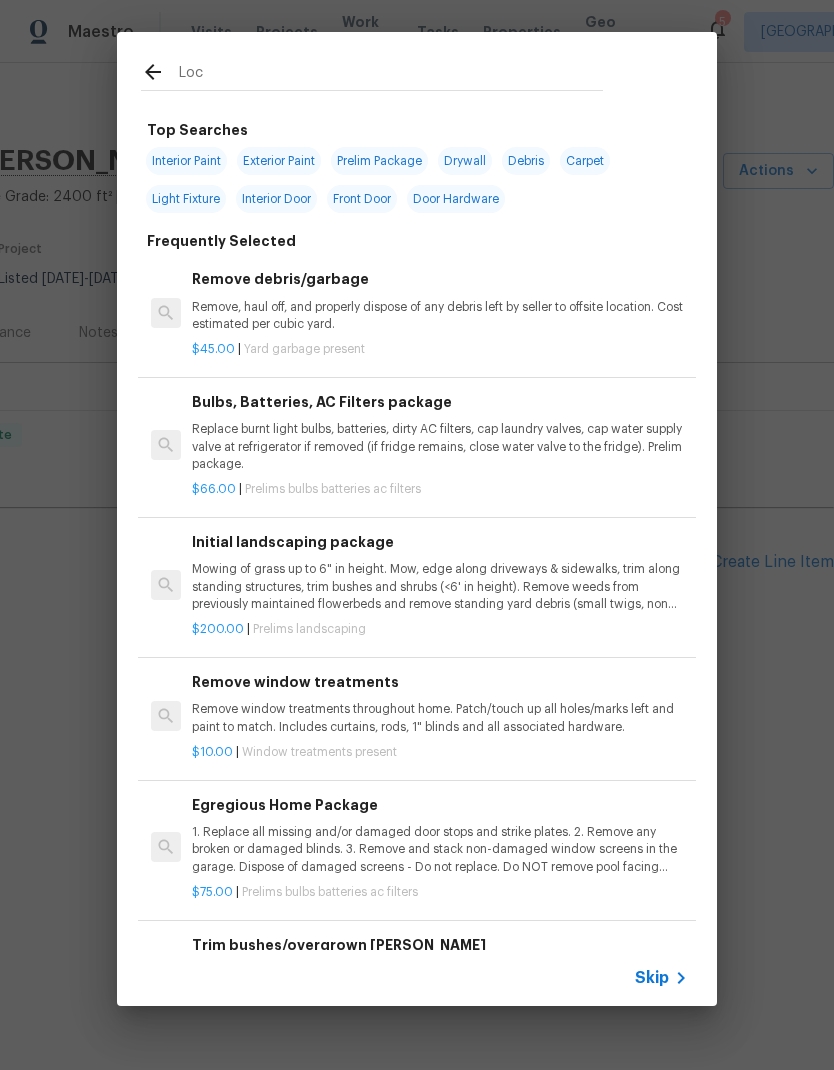type on "Lock" 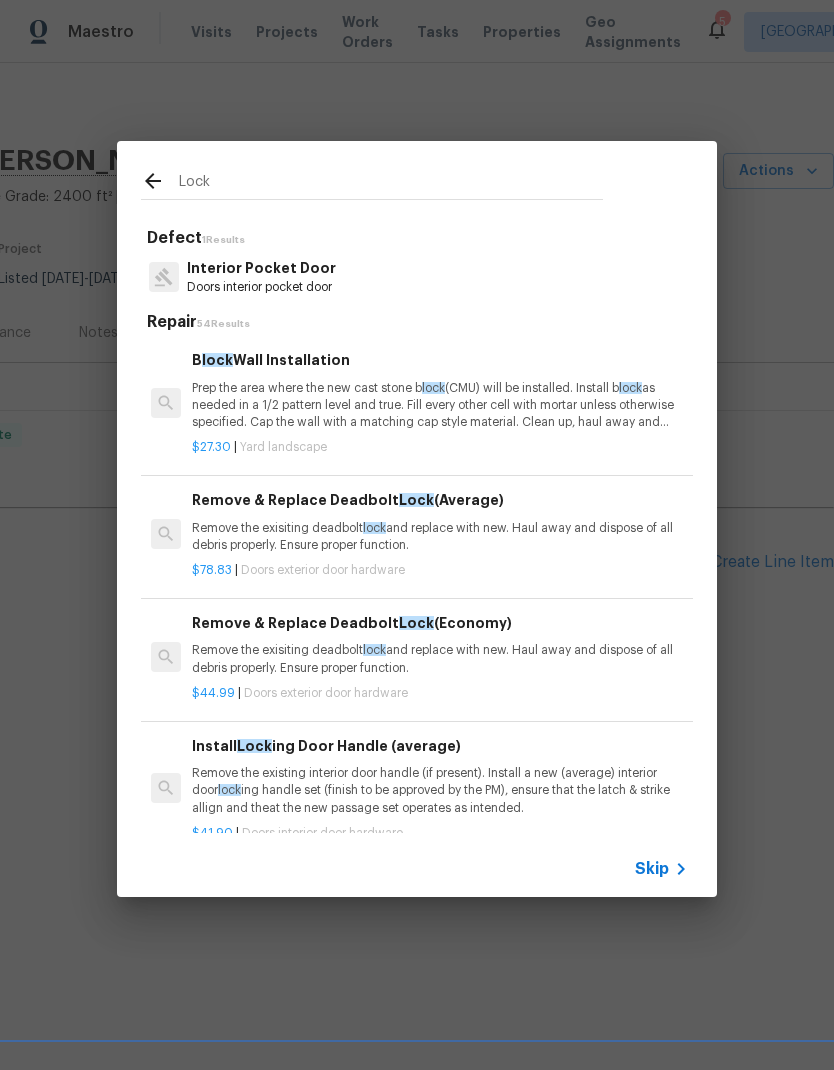 click on "Remove the exisiting deadbolt  lock  and replace with new. Haul away and dispose of all debris properly. Ensure proper function." at bounding box center [440, 537] 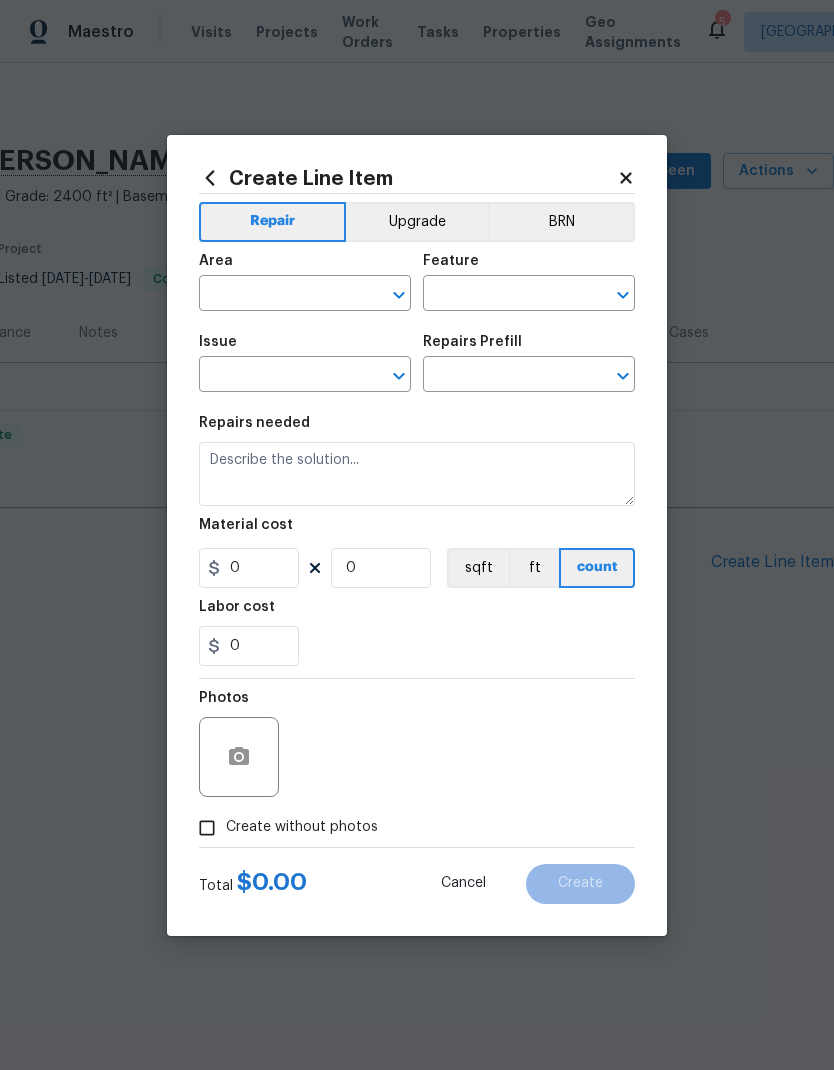type on "Interior Door" 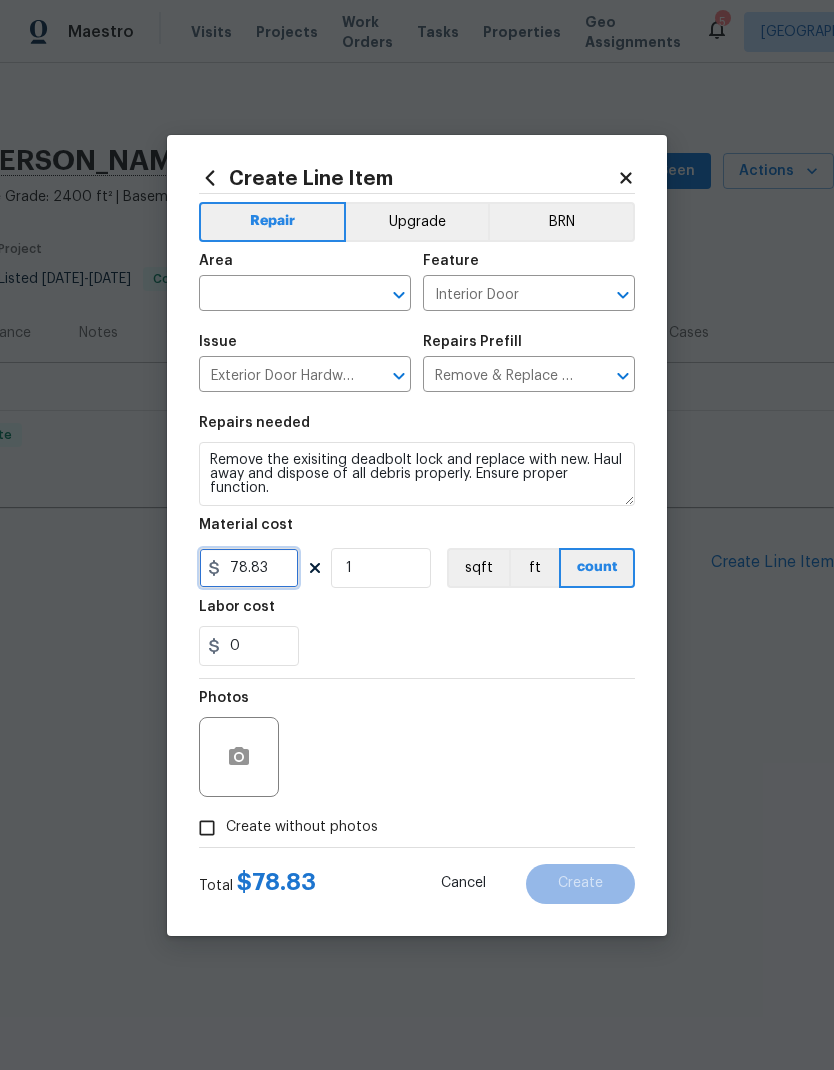 click on "78.83" at bounding box center (249, 568) 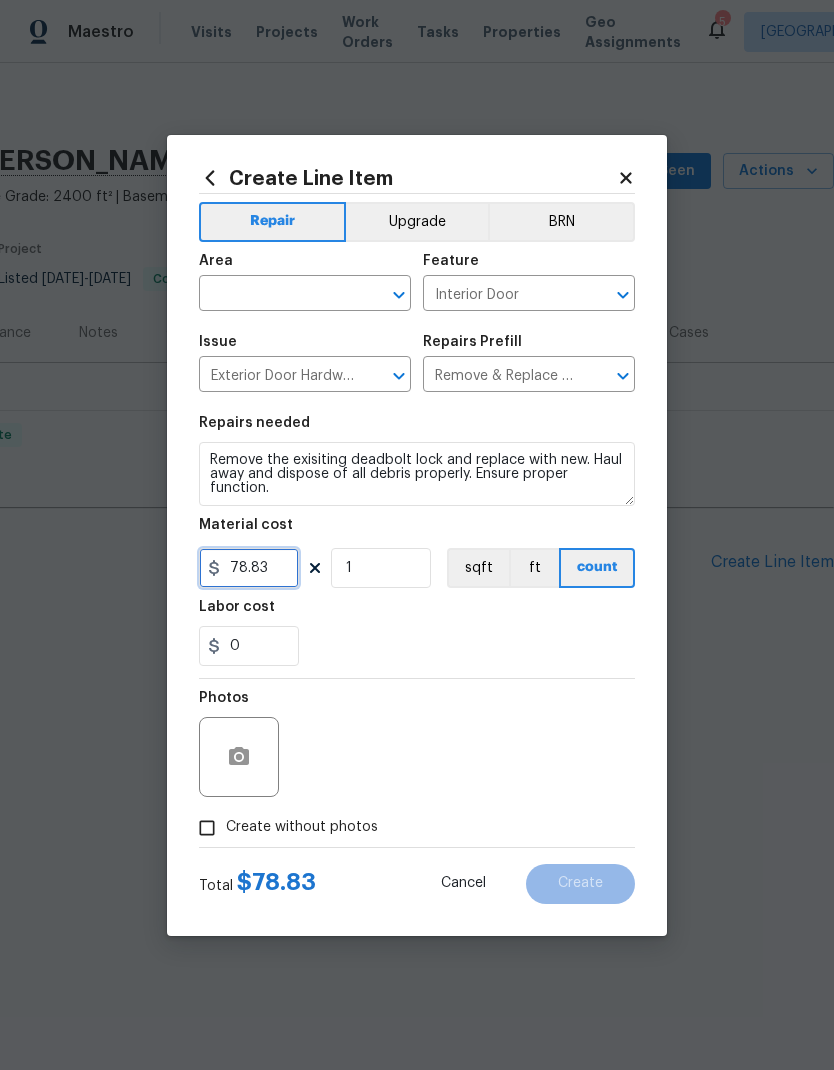 click on "78.83" at bounding box center [249, 568] 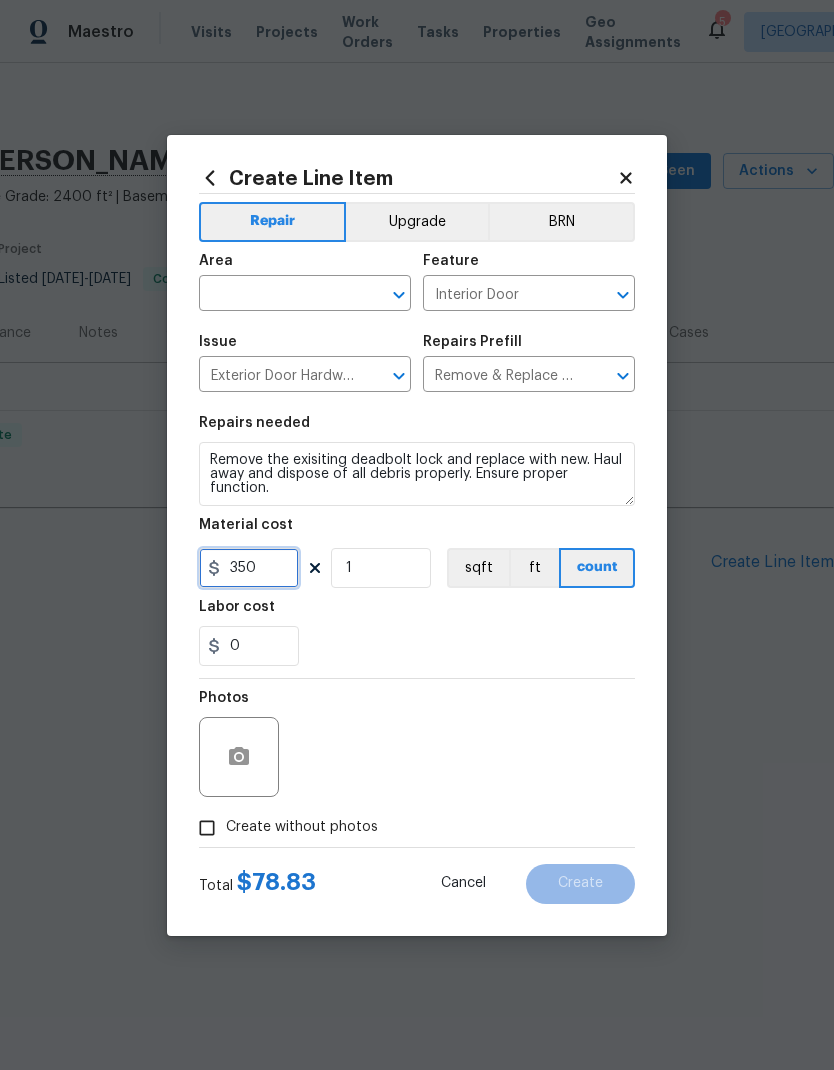 type on "350" 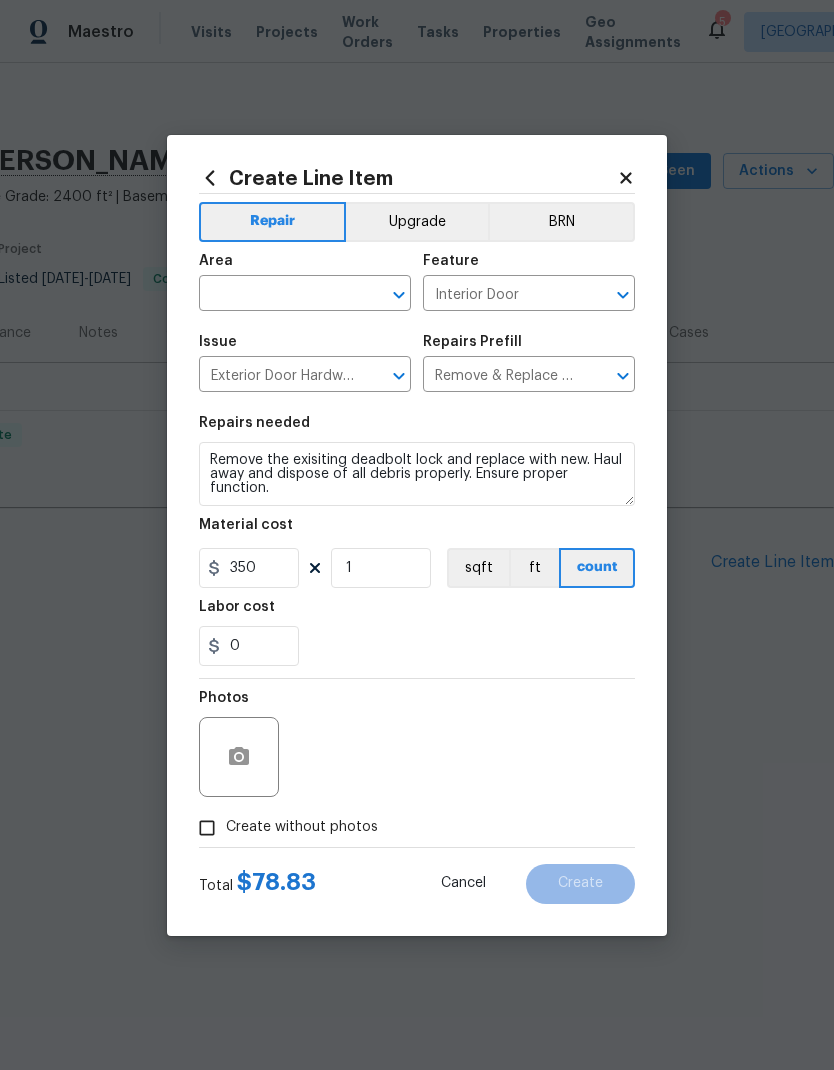 click on "Remove the exisiting deadbolt lock and replace with new. Haul away and dispose of all debris properly. Ensure proper function." at bounding box center (417, 474) 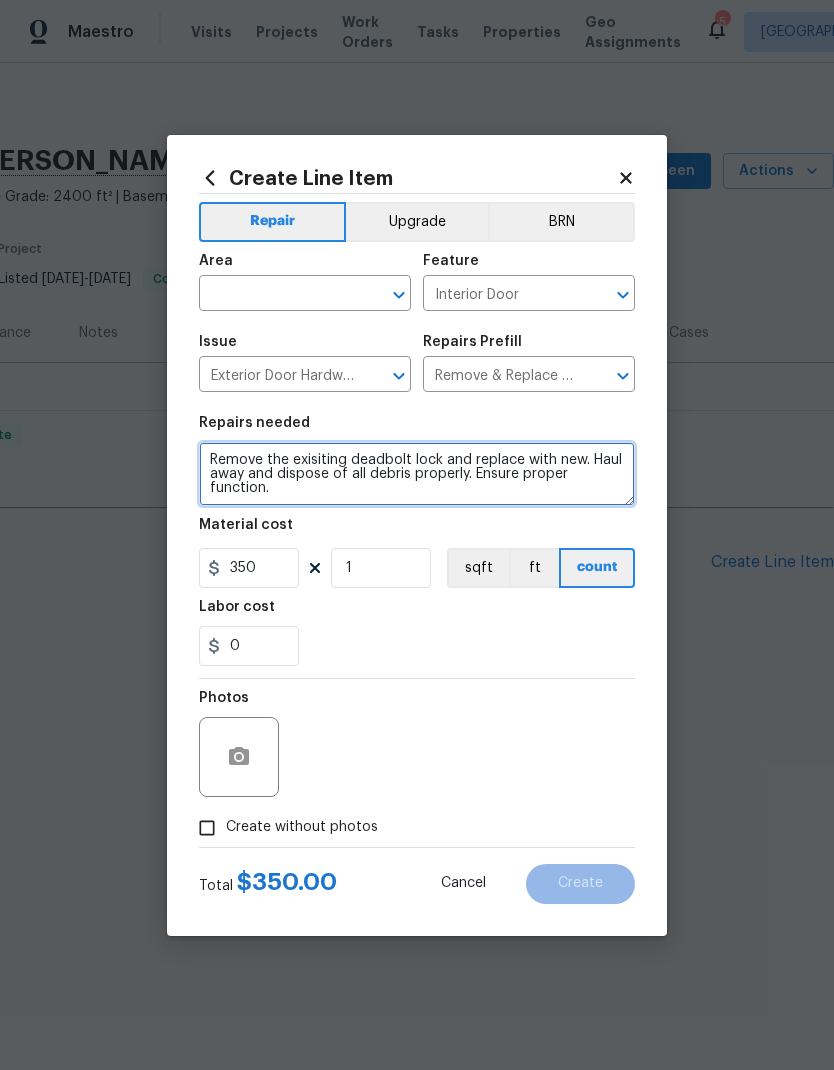 click on "Remove the exisiting deadbolt lock and replace with new. Haul away and dispose of all debris properly. Ensure proper function." at bounding box center (417, 474) 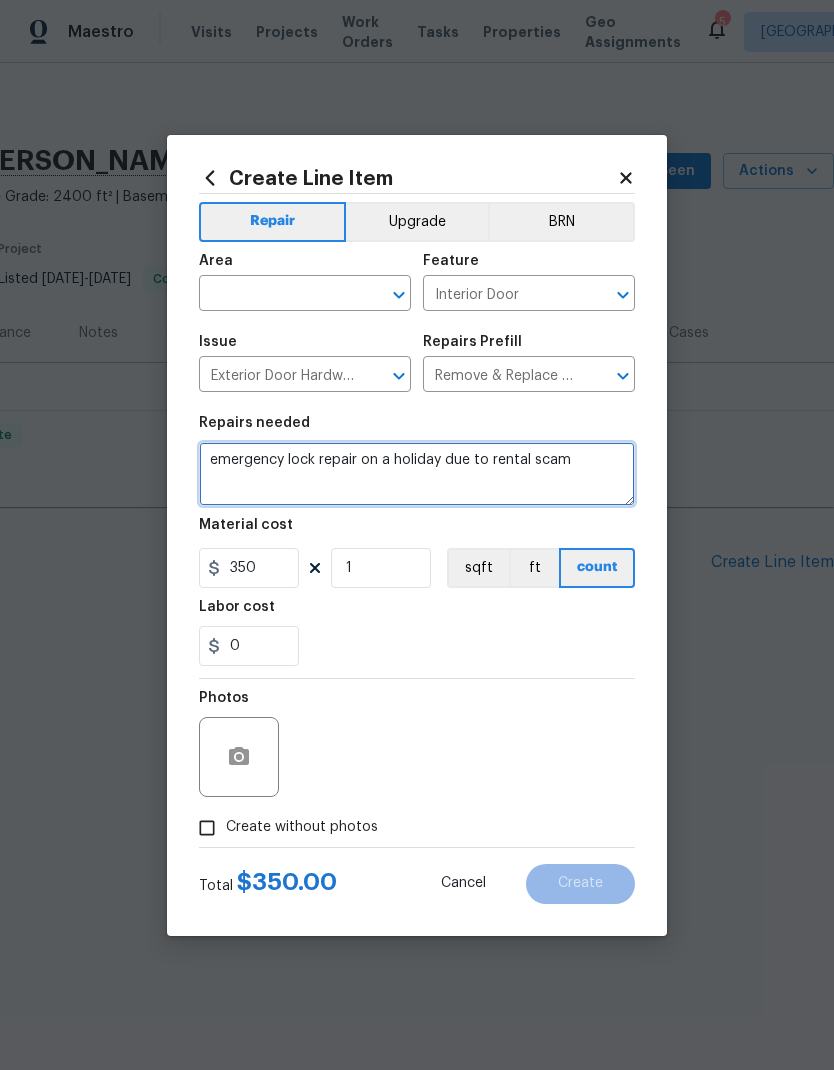 click on "Emergency lock repair on a holiday due to rental scam" at bounding box center [417, 474] 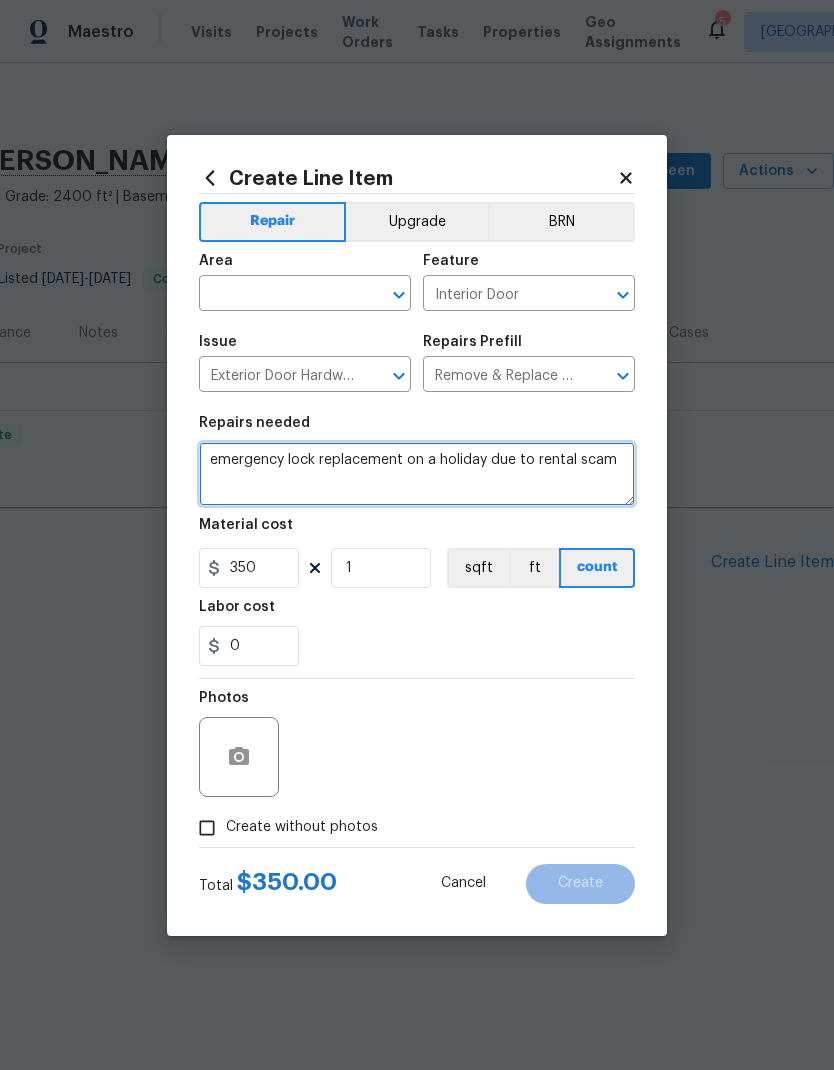 click on "emergency lock replacememt on a holiday due to rental scam" at bounding box center (417, 474) 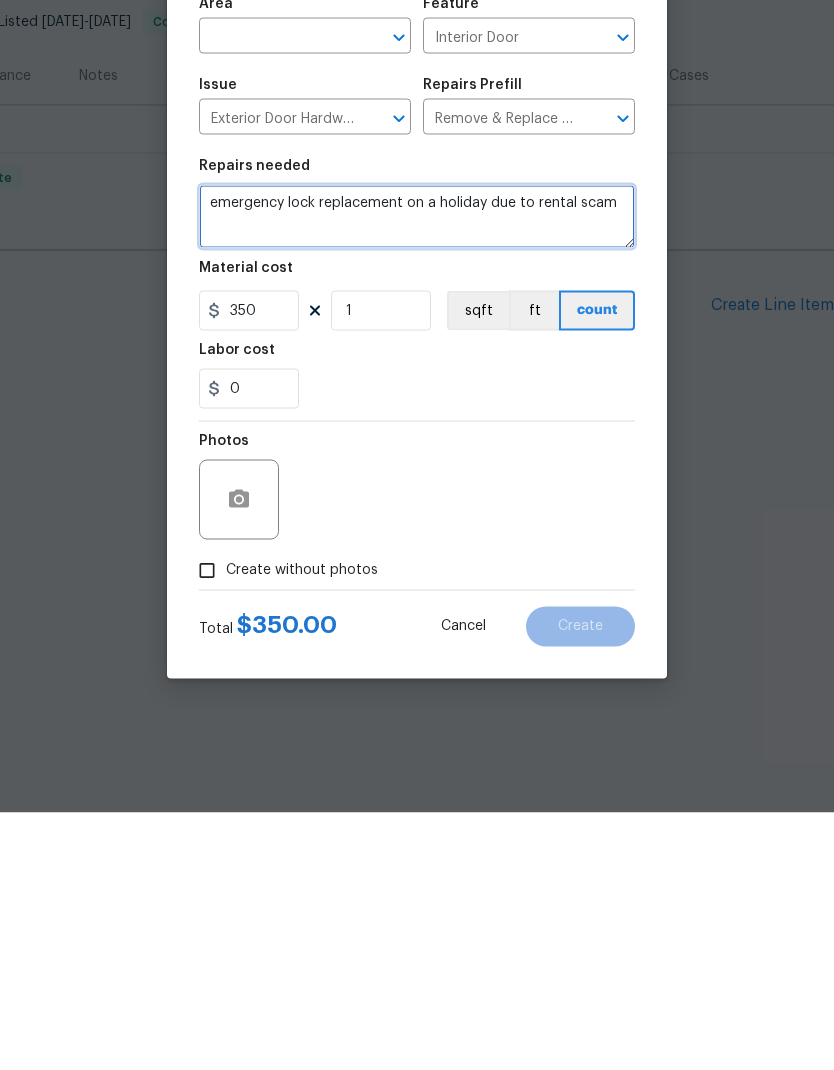 type on "emergency lock replacement on a holiday due to rental scam" 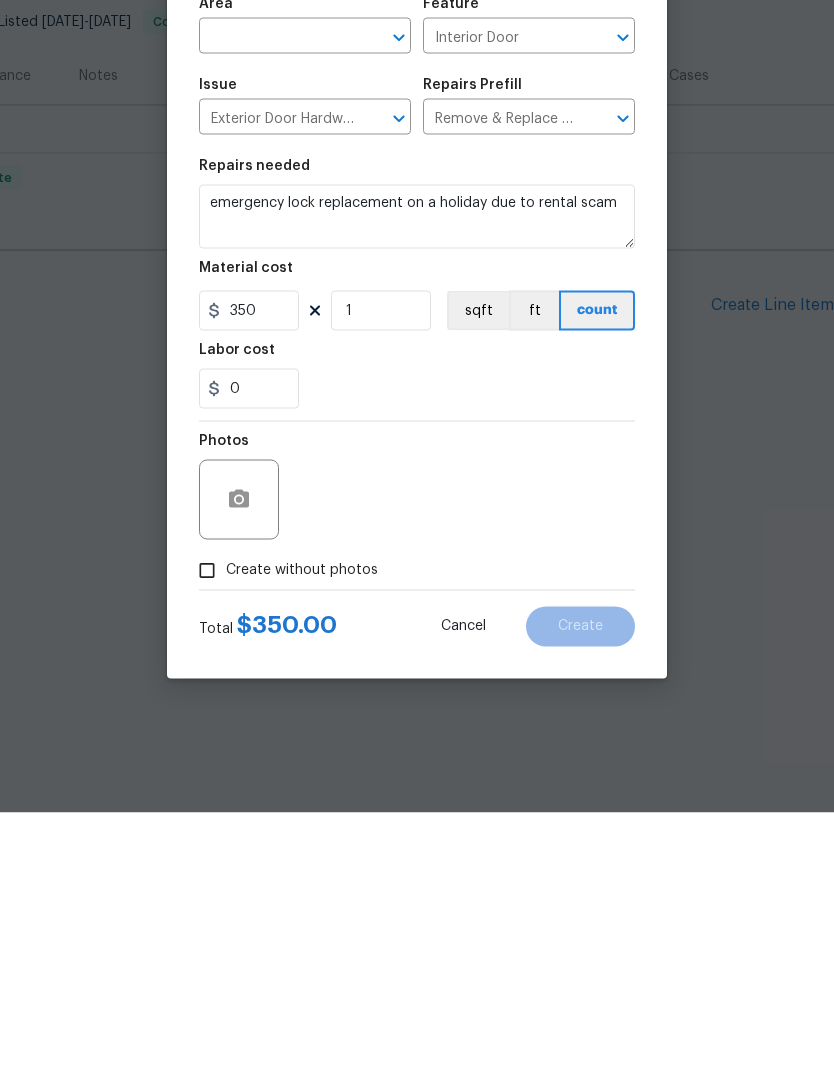 click on "Create without photos" at bounding box center [207, 828] 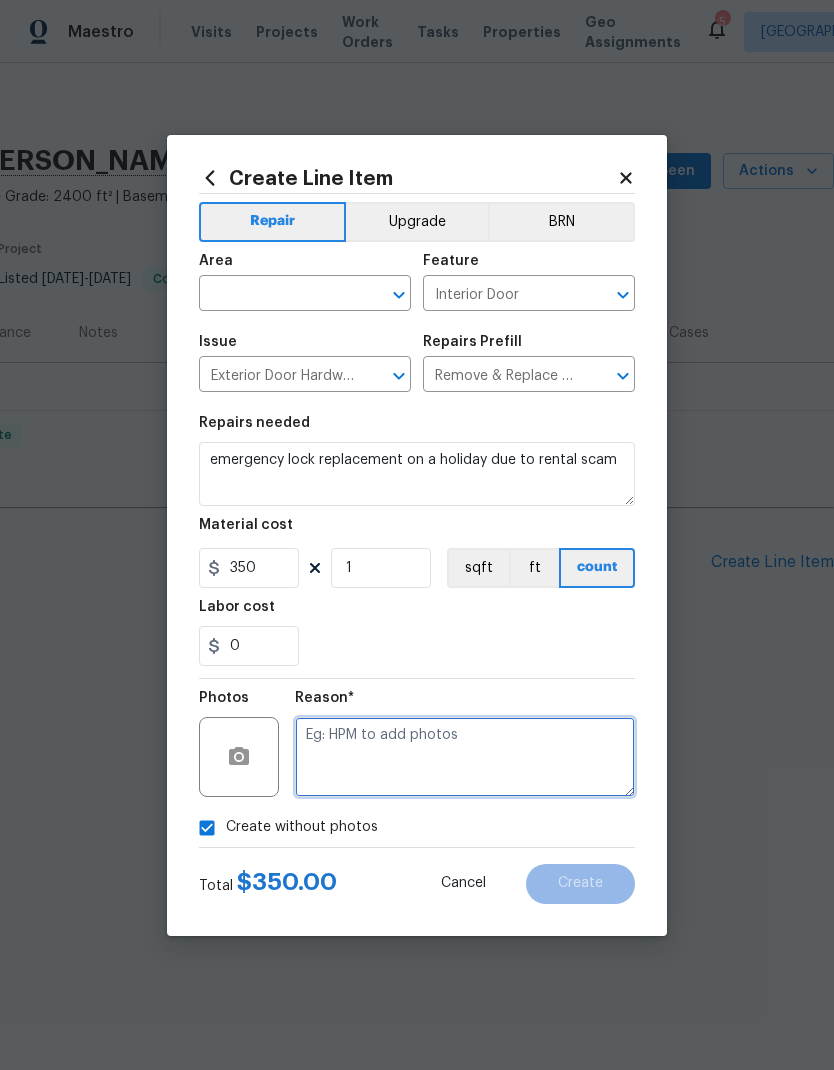 click at bounding box center (465, 757) 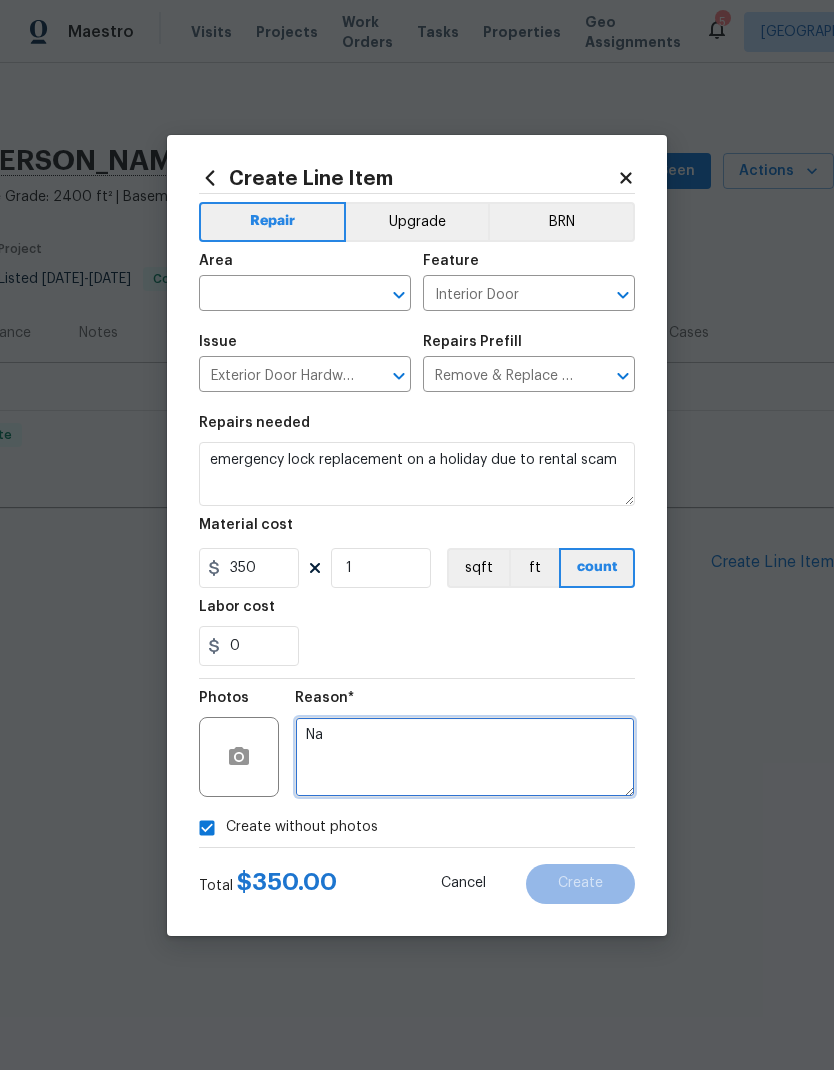 type on "Na" 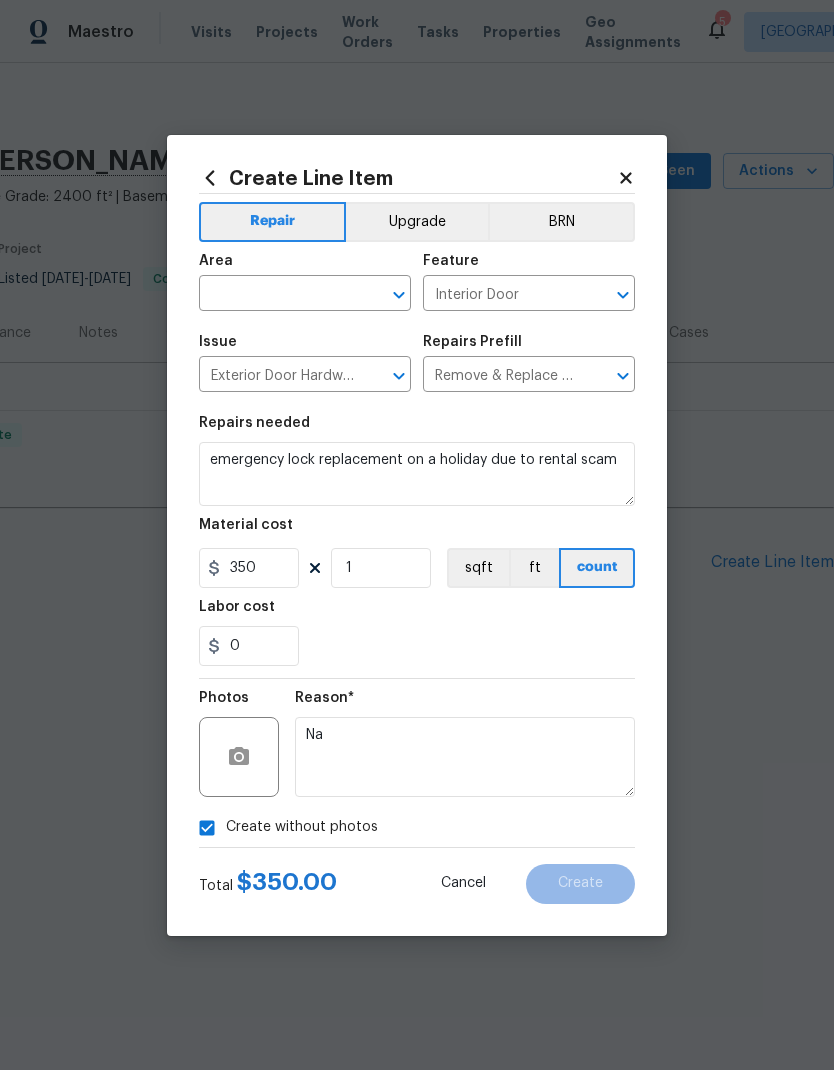 click at bounding box center (277, 295) 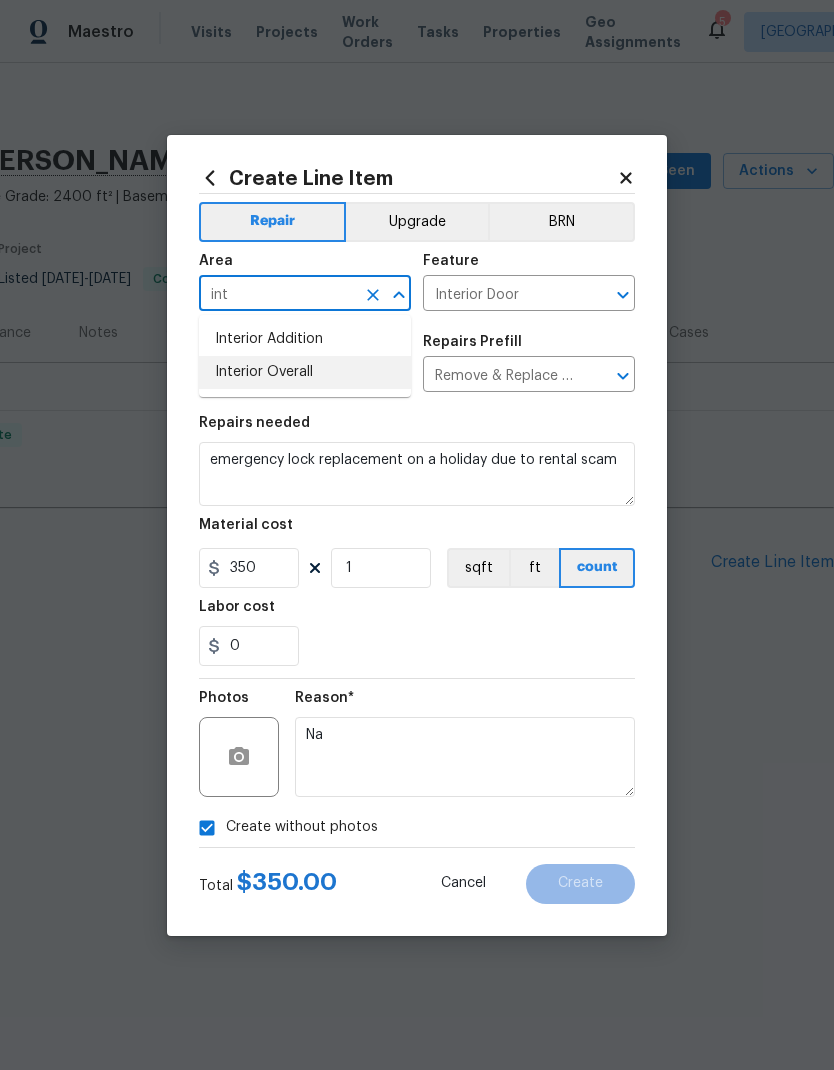 click on "Interior Overall" at bounding box center (305, 372) 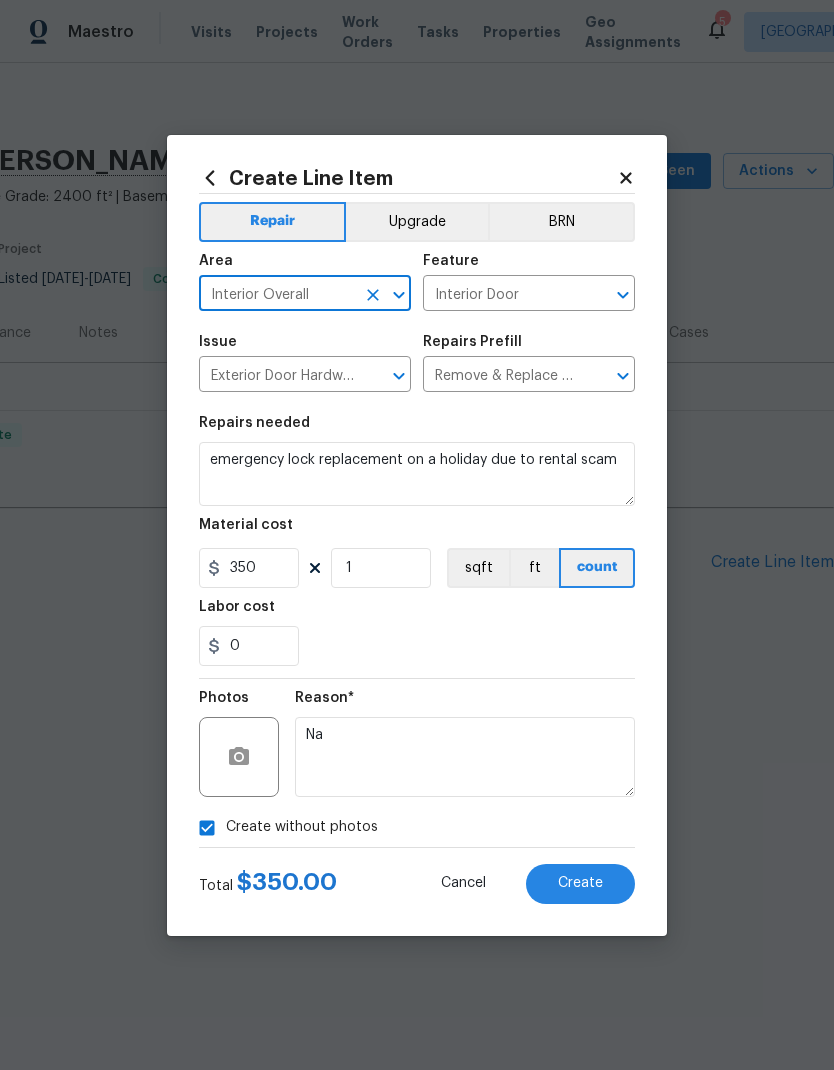 click on "0" at bounding box center (417, 646) 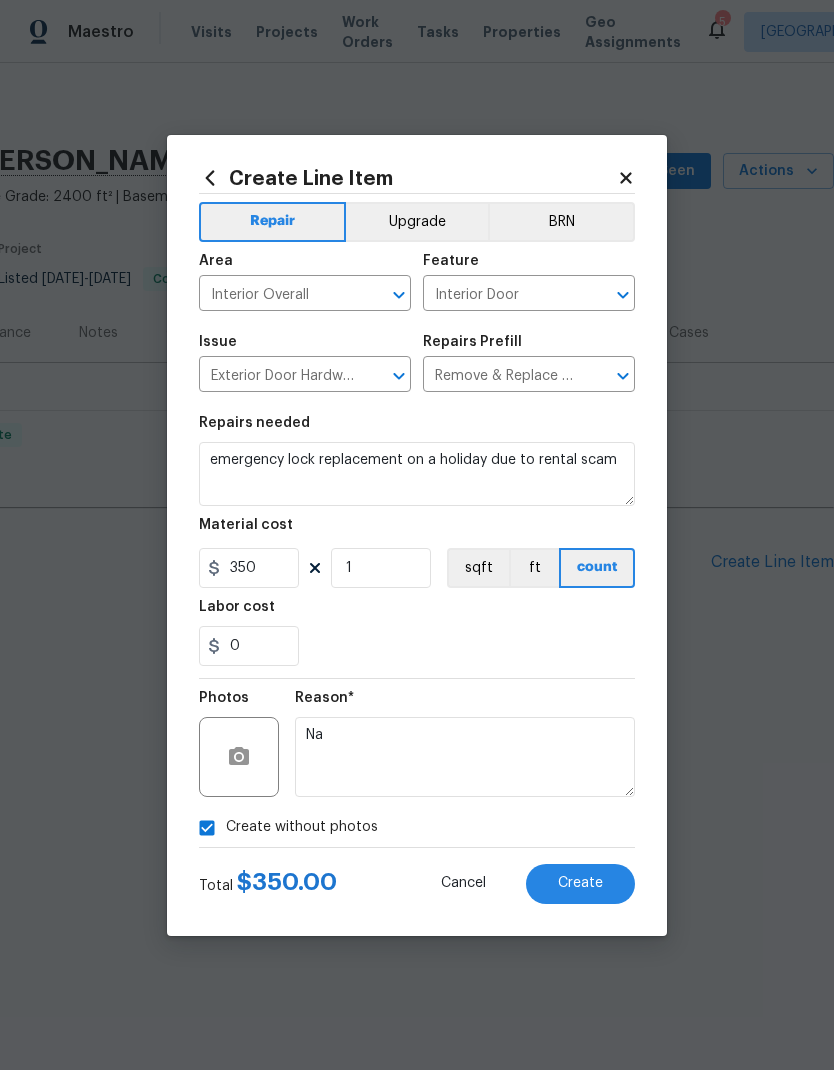 click on "Create" at bounding box center [580, 883] 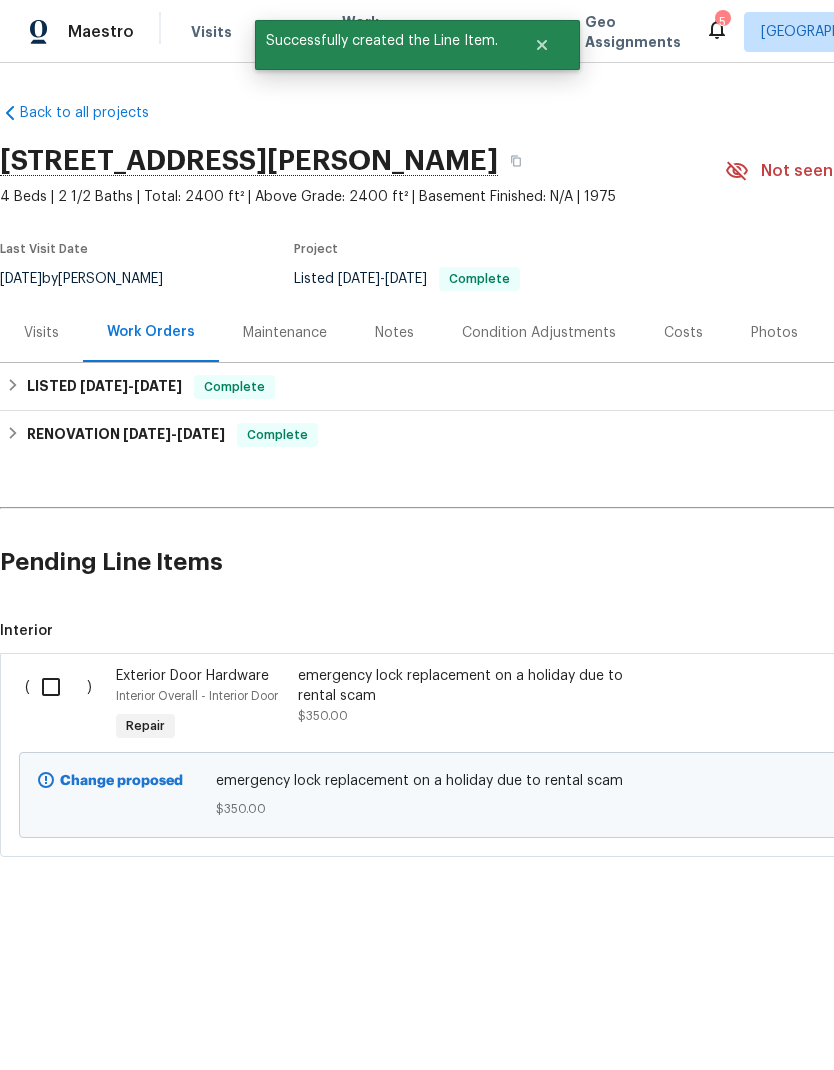 scroll, scrollTop: 0, scrollLeft: 0, axis: both 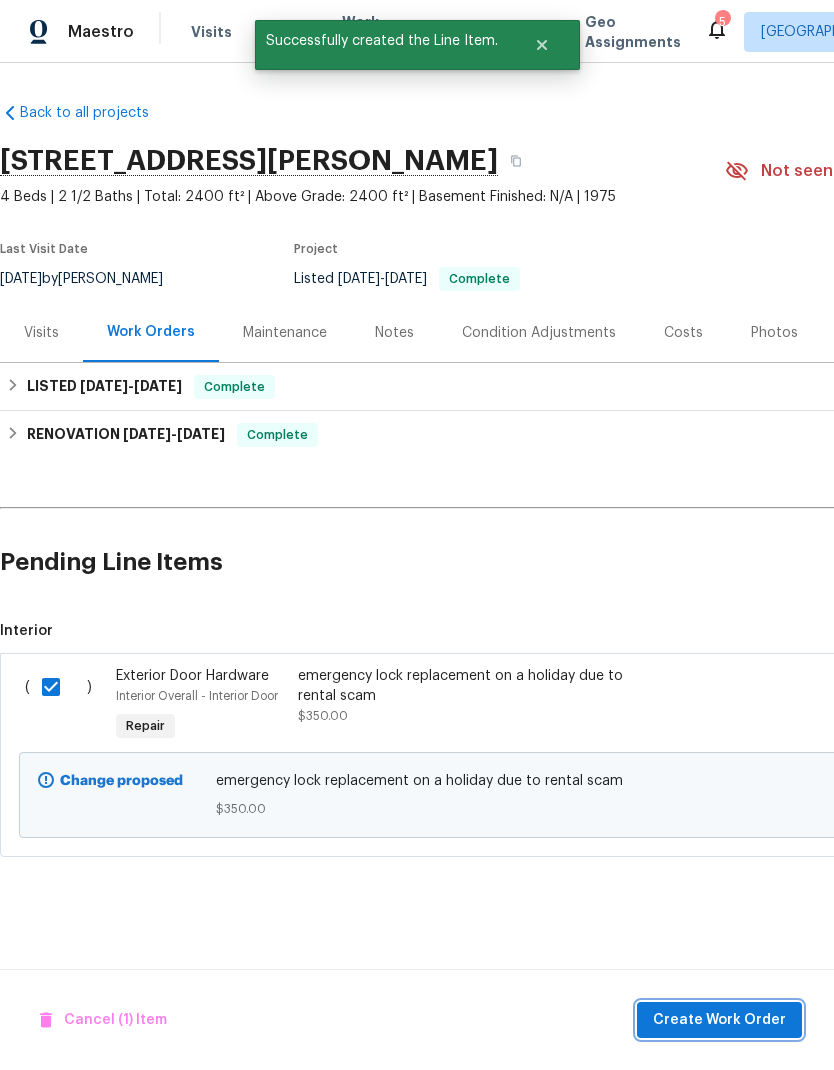 click on "Create Work Order" at bounding box center [719, 1020] 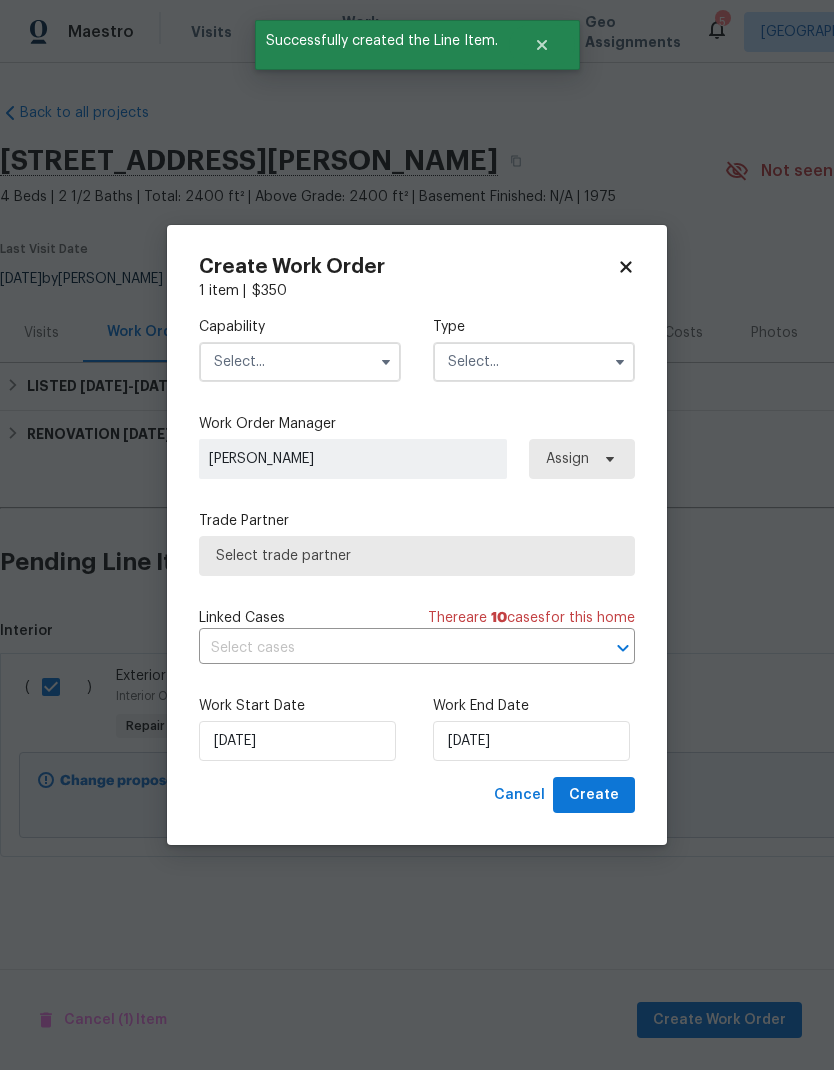 click at bounding box center [300, 362] 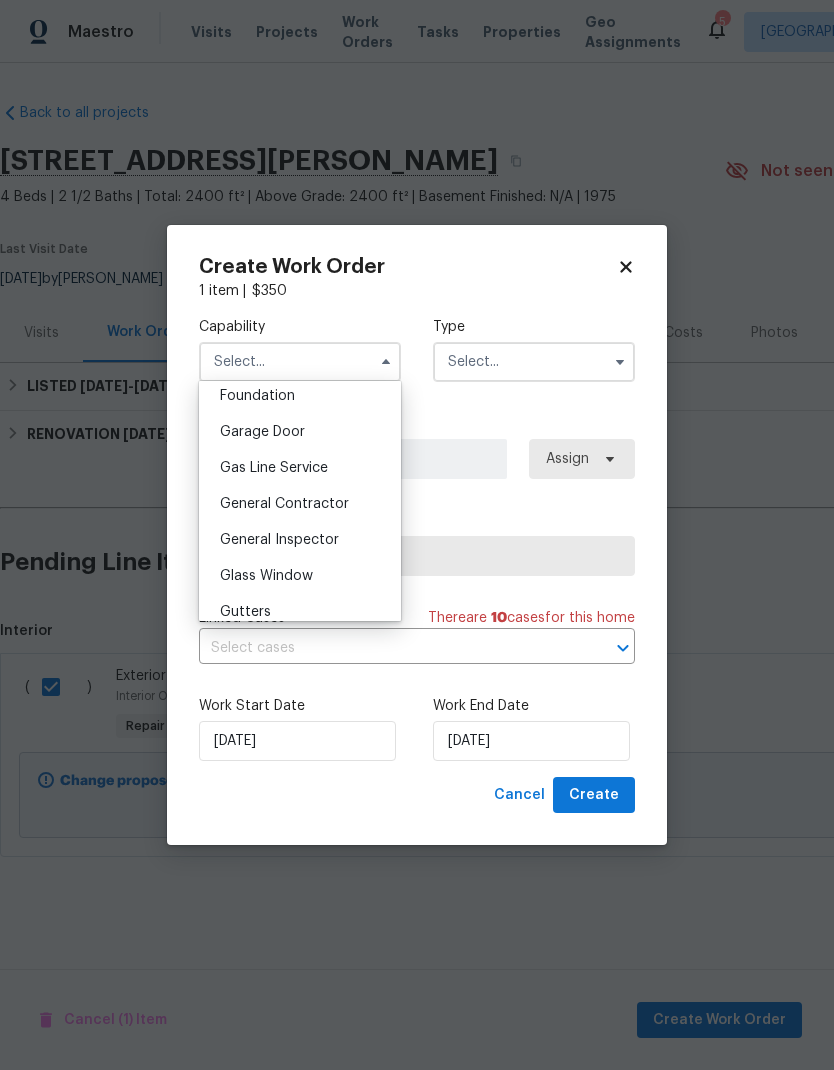 scroll, scrollTop: 861, scrollLeft: 0, axis: vertical 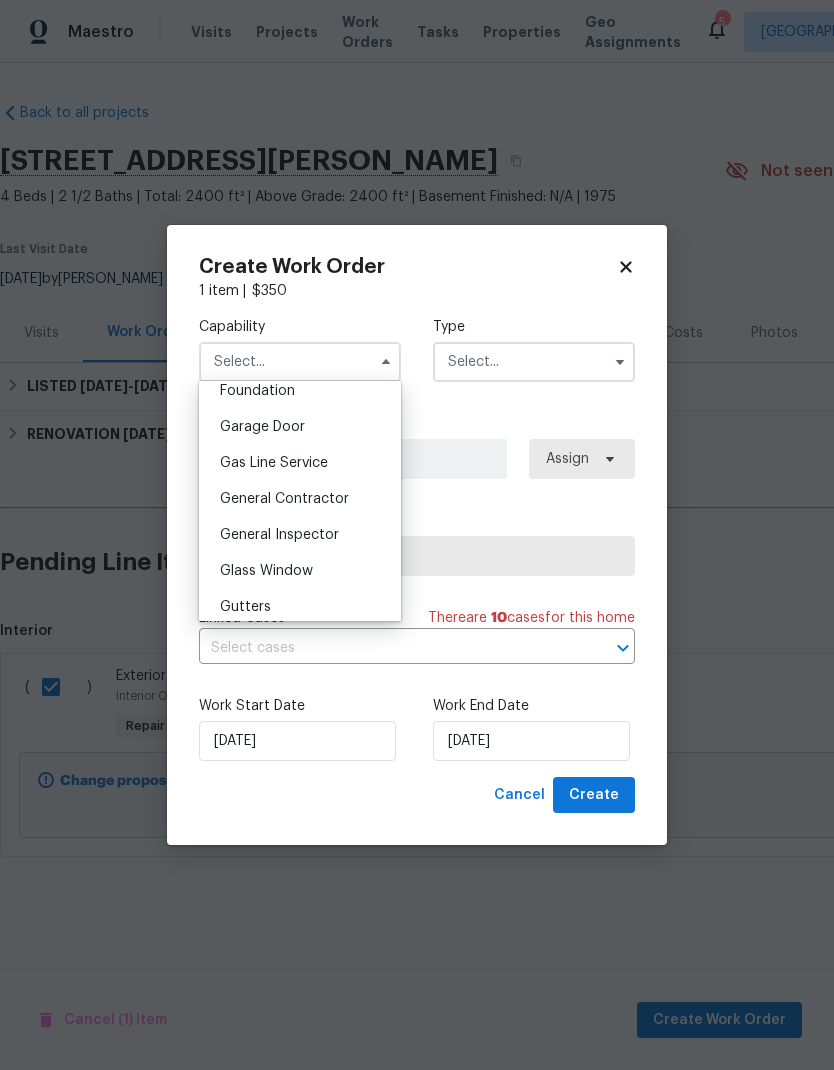 click on "General Contractor" at bounding box center (284, 499) 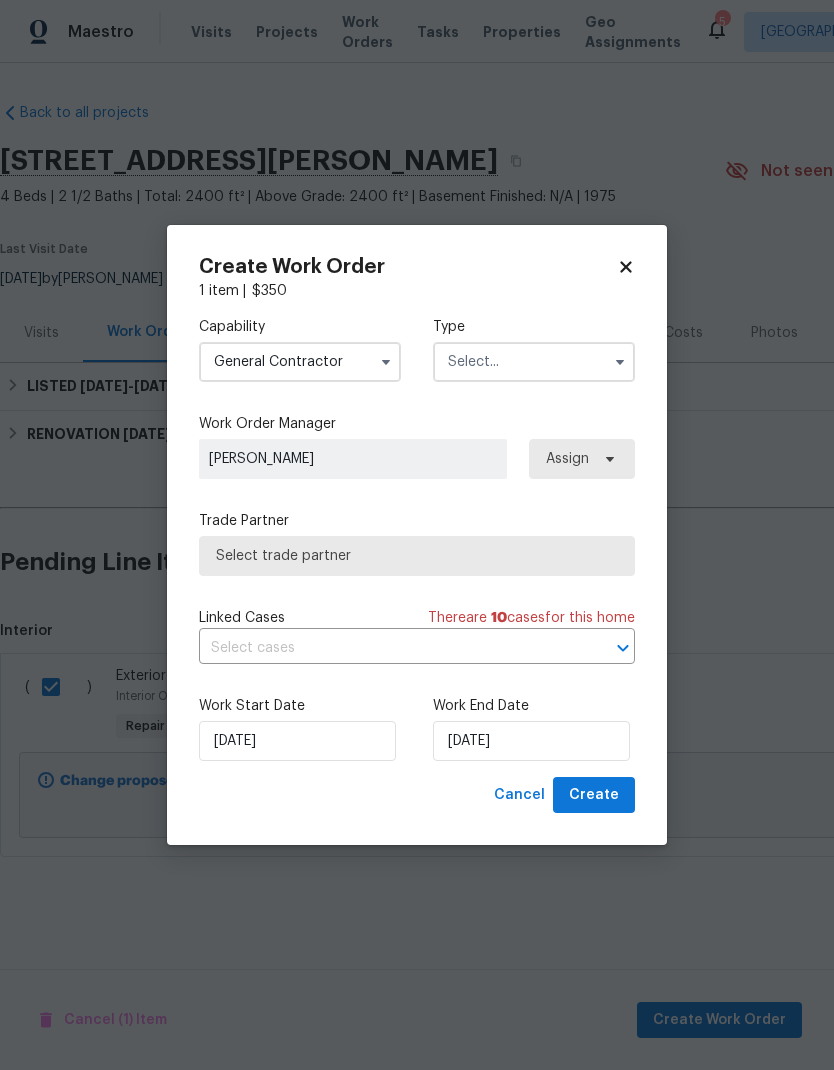 click at bounding box center [534, 362] 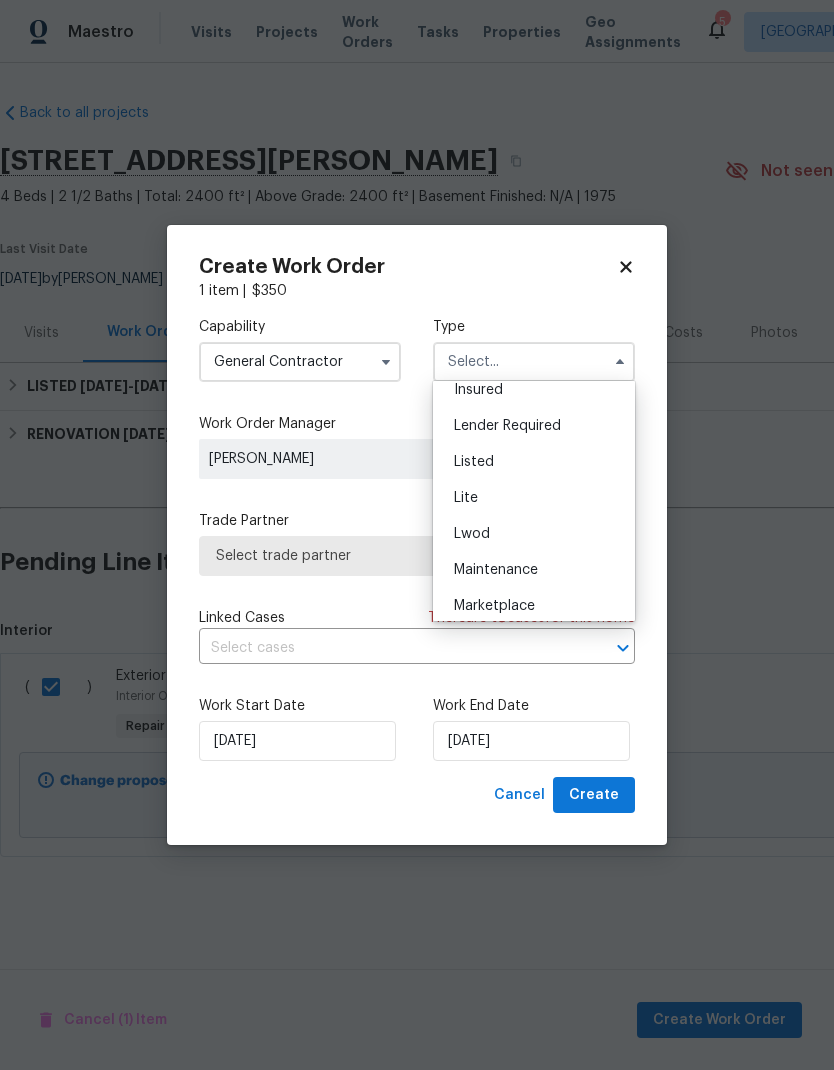 scroll, scrollTop: 157, scrollLeft: 0, axis: vertical 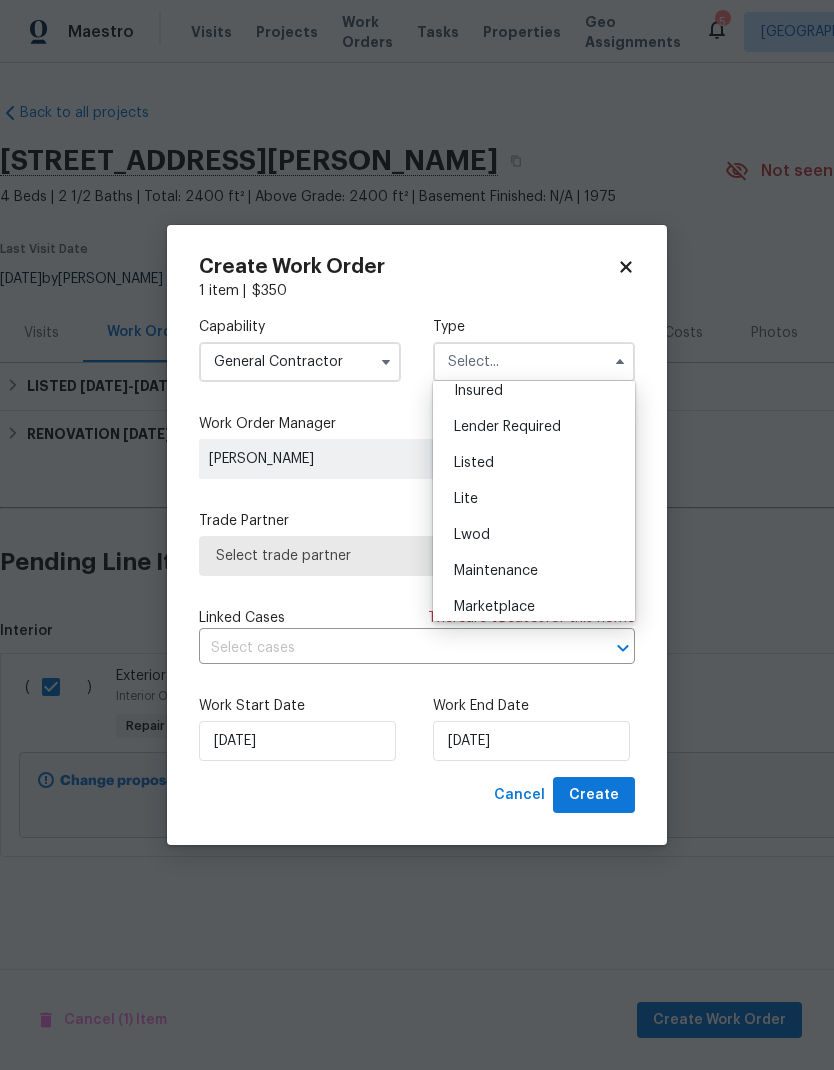 click on "Listed" at bounding box center [534, 463] 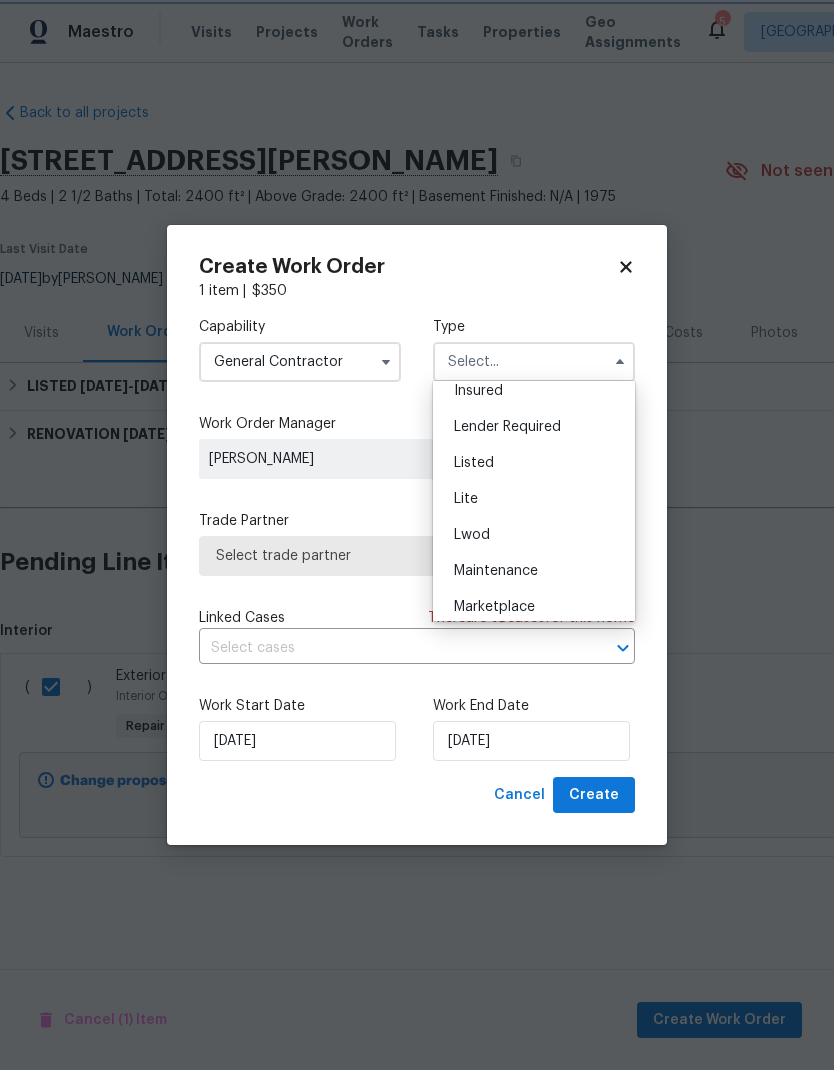 type on "Listed" 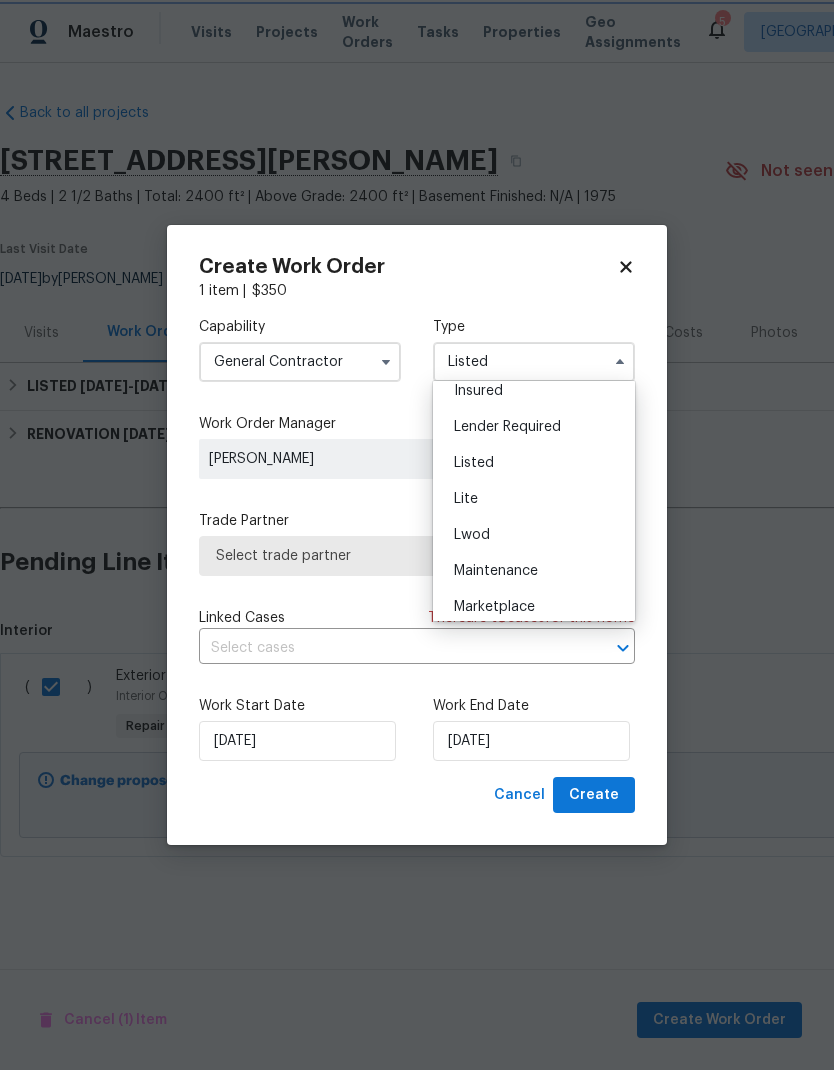 scroll, scrollTop: 0, scrollLeft: 0, axis: both 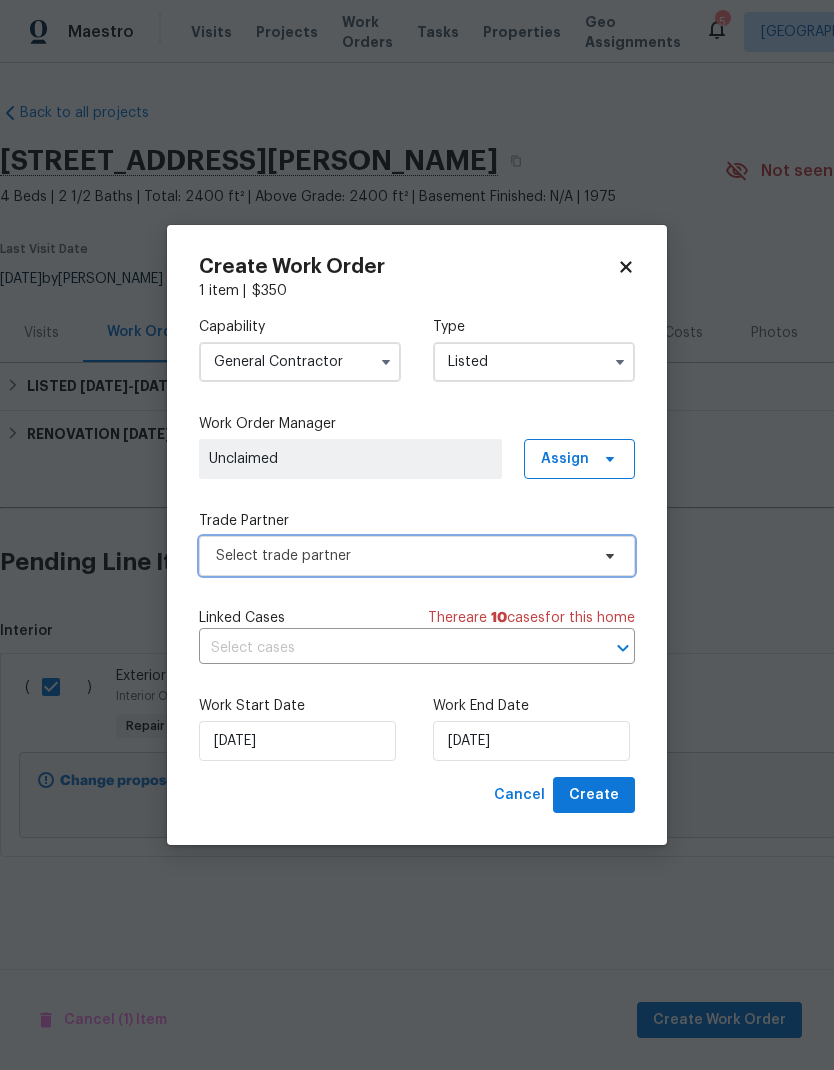 click on "Select trade partner" at bounding box center (402, 556) 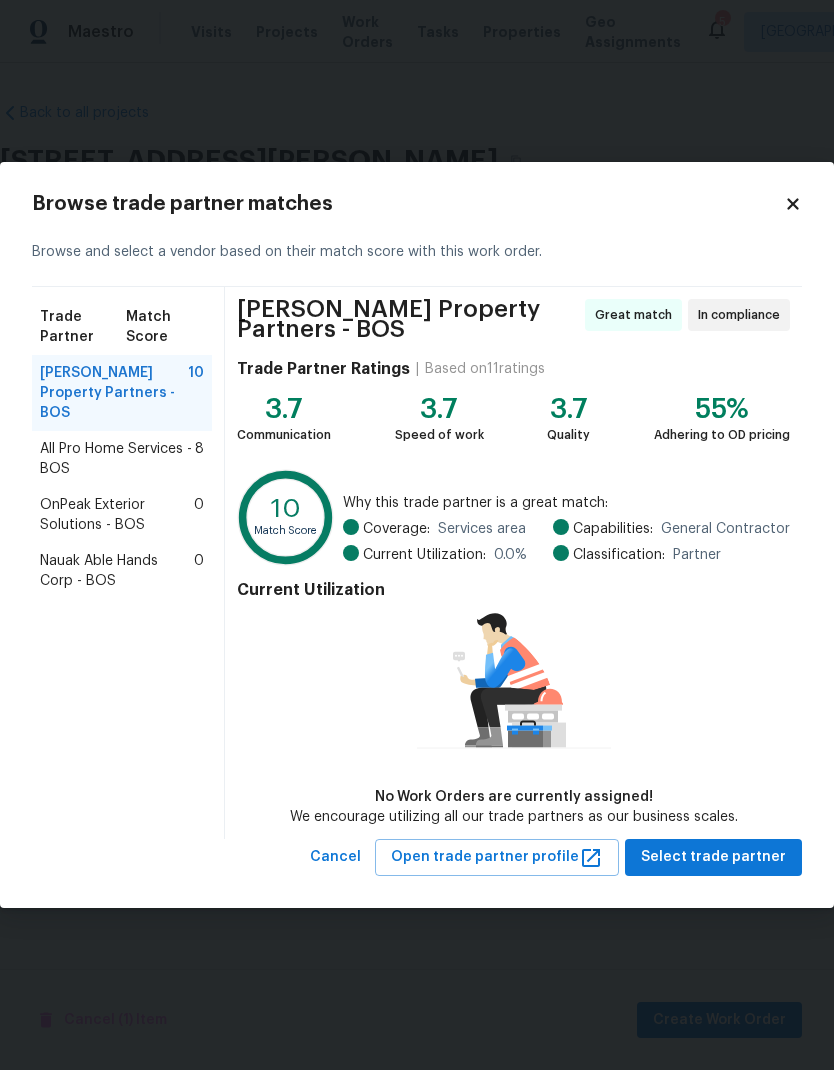 click on "All Pro Home Services - BOS" at bounding box center [117, 459] 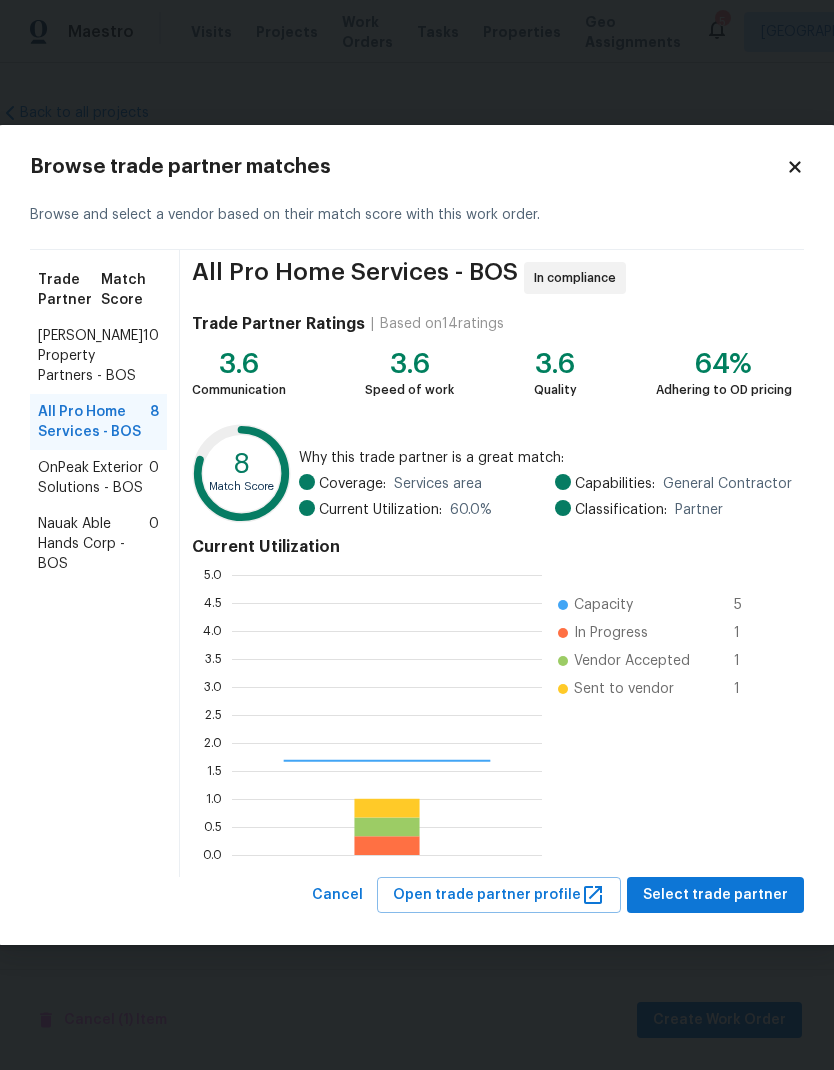 scroll, scrollTop: 2, scrollLeft: 2, axis: both 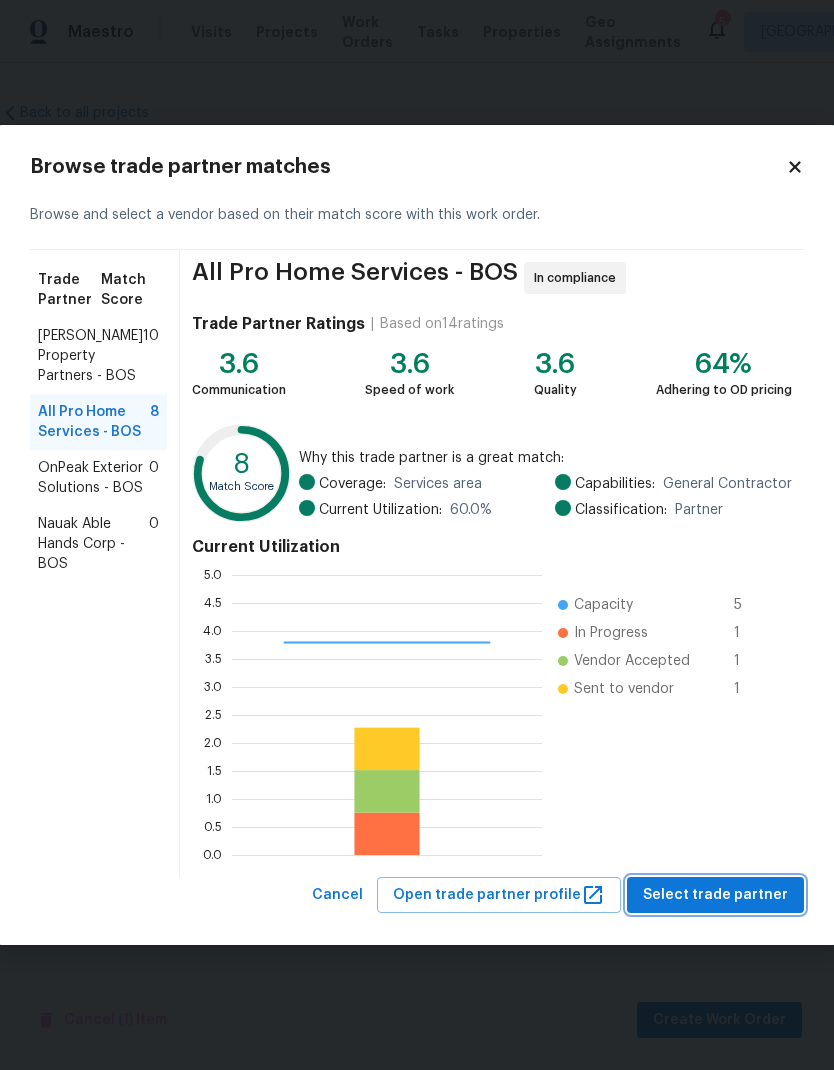 click on "Select trade partner" at bounding box center [715, 895] 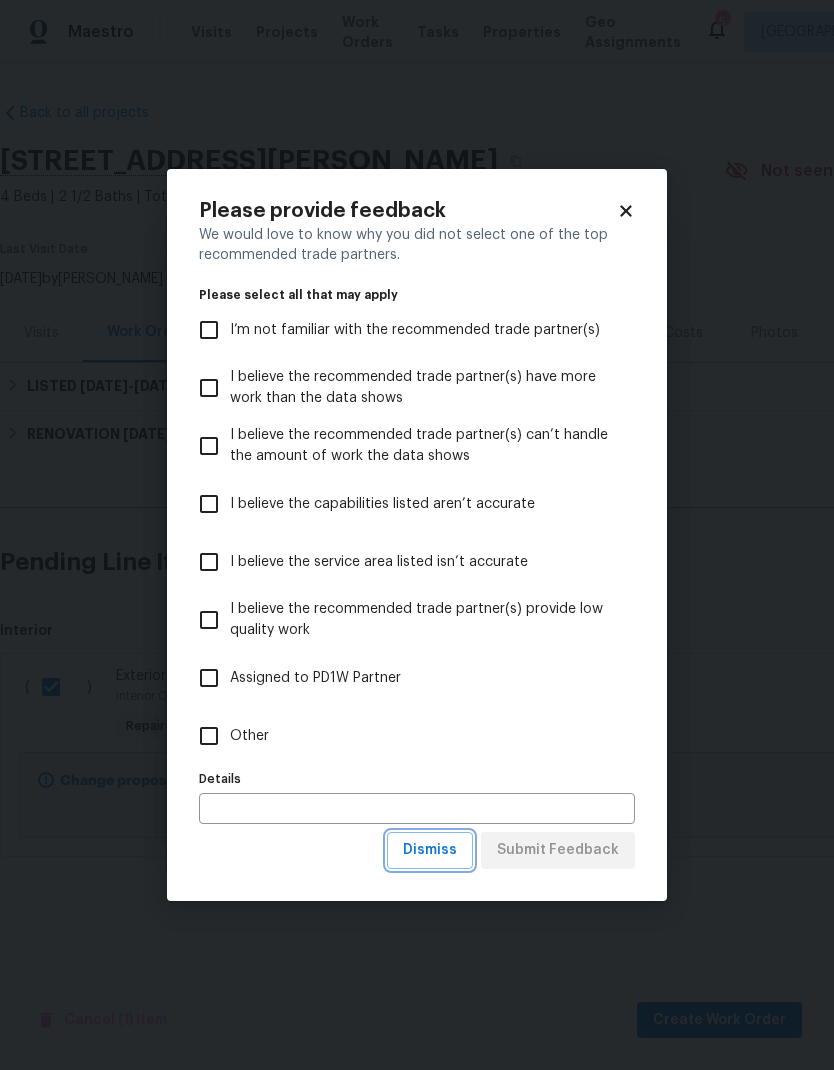 click on "Dismiss" at bounding box center (430, 850) 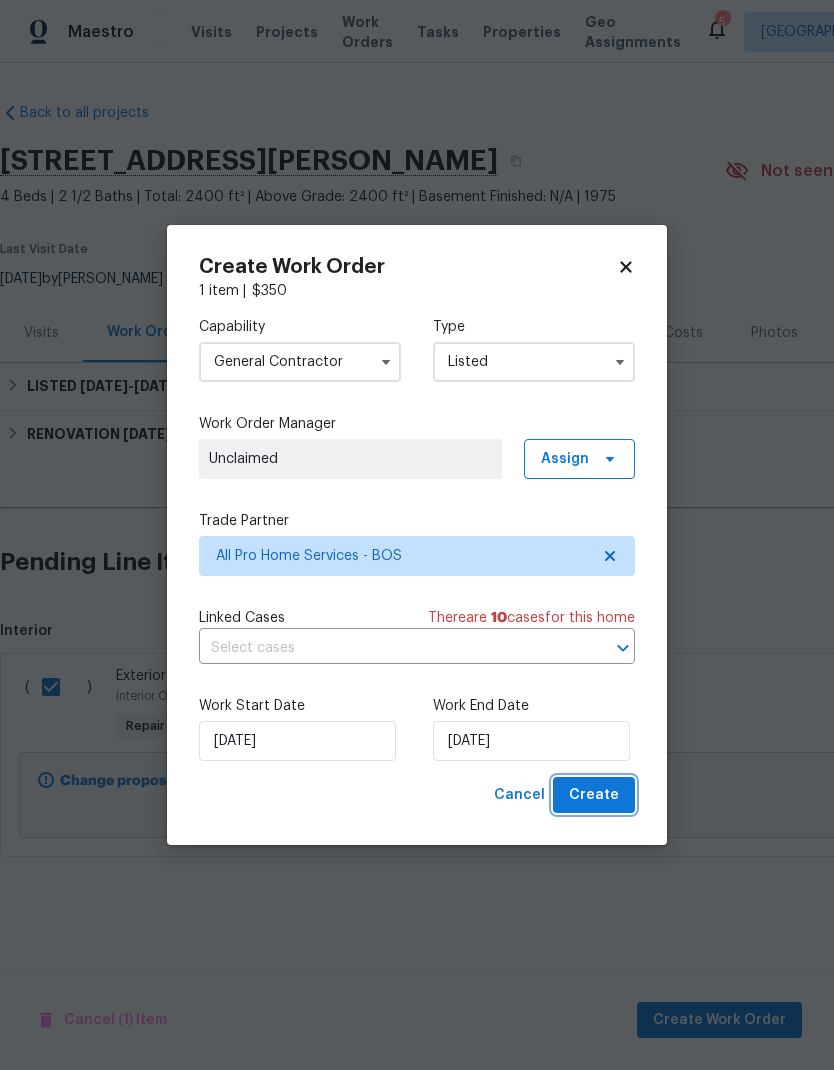 click on "Create" at bounding box center [594, 795] 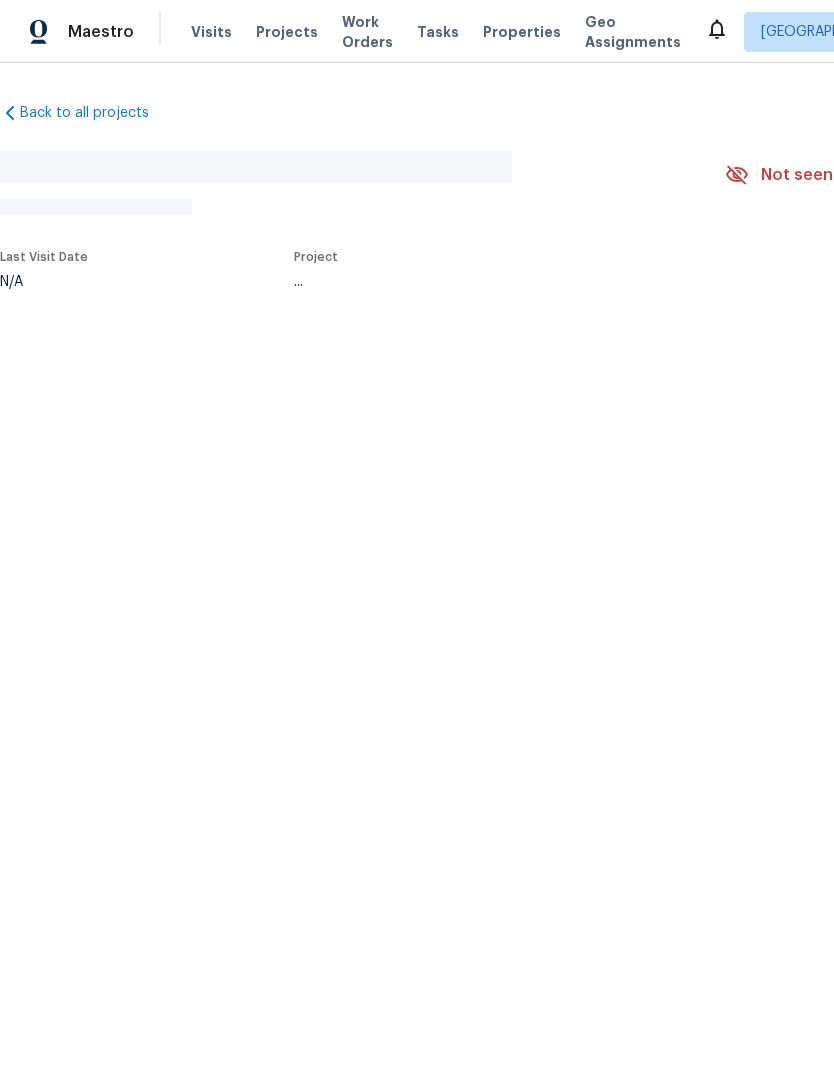 scroll, scrollTop: 0, scrollLeft: 0, axis: both 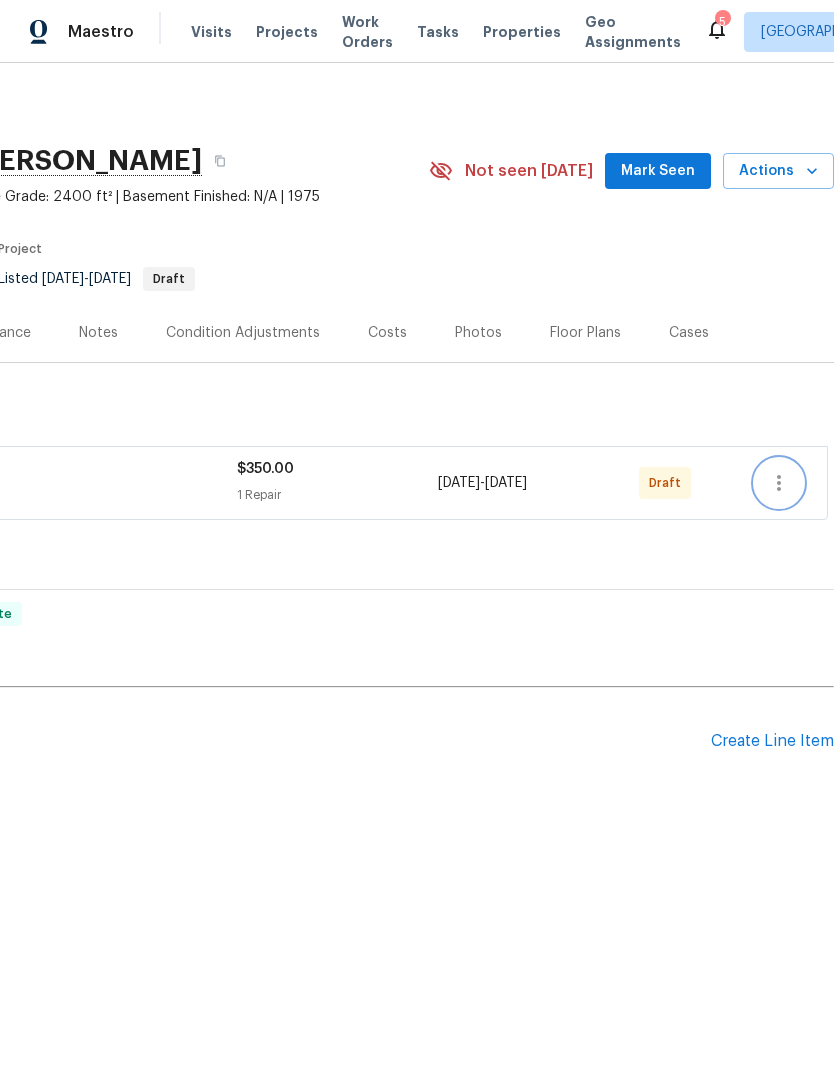 click 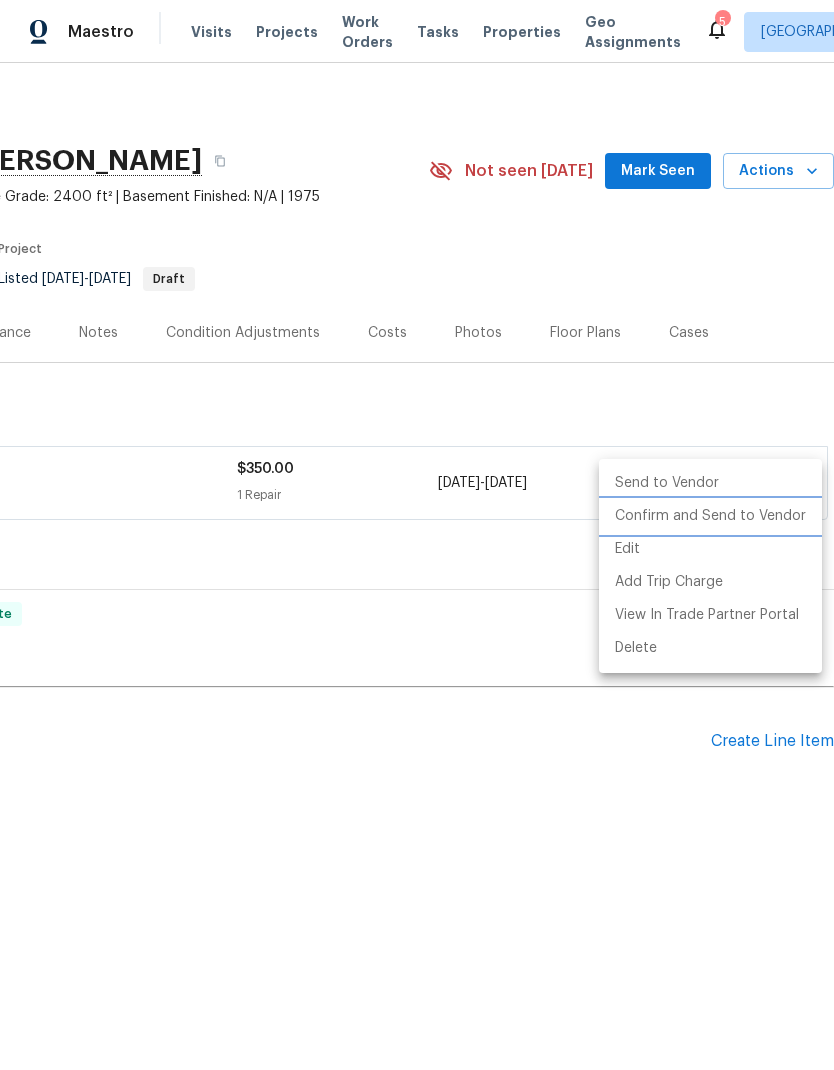 click on "Confirm and Send to Vendor" at bounding box center (710, 516) 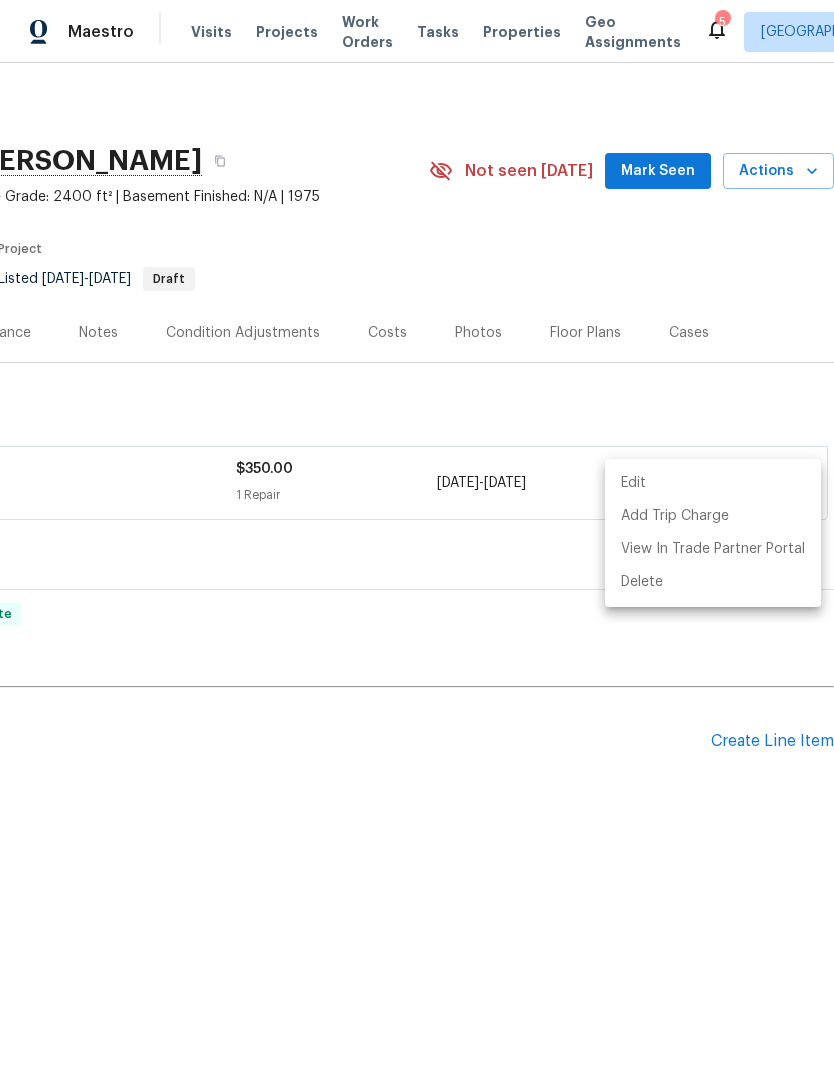 click at bounding box center (417, 535) 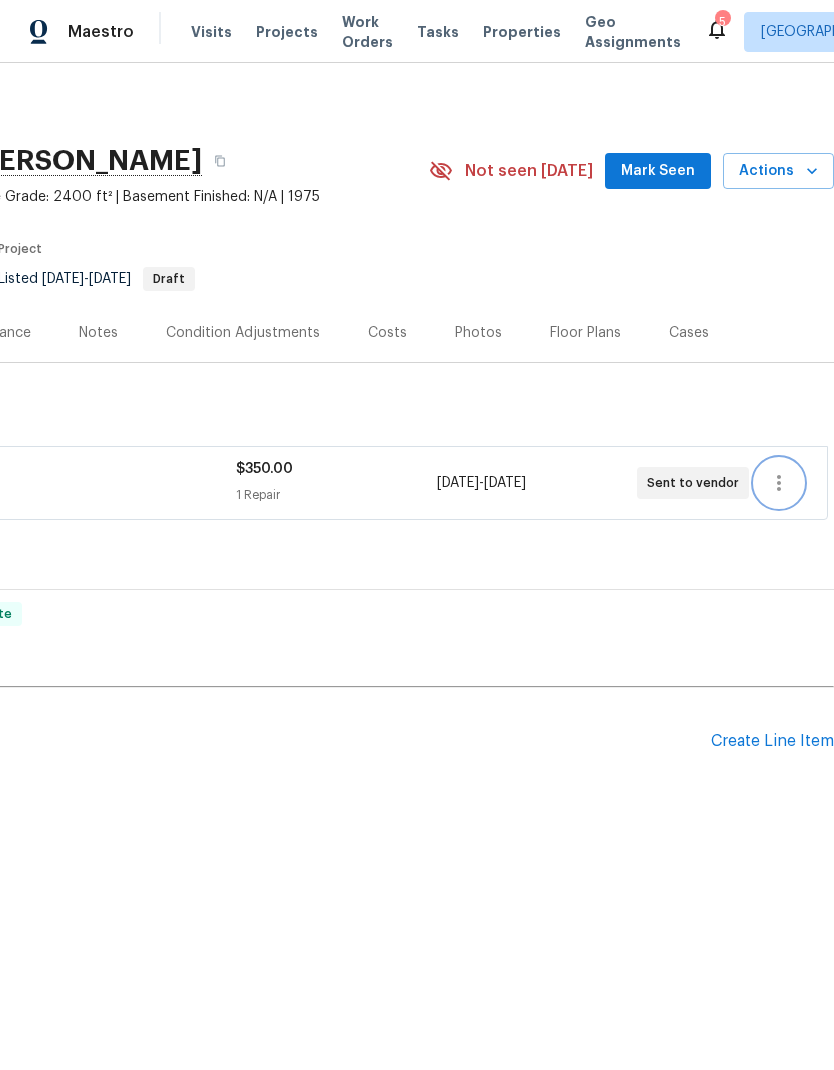 click 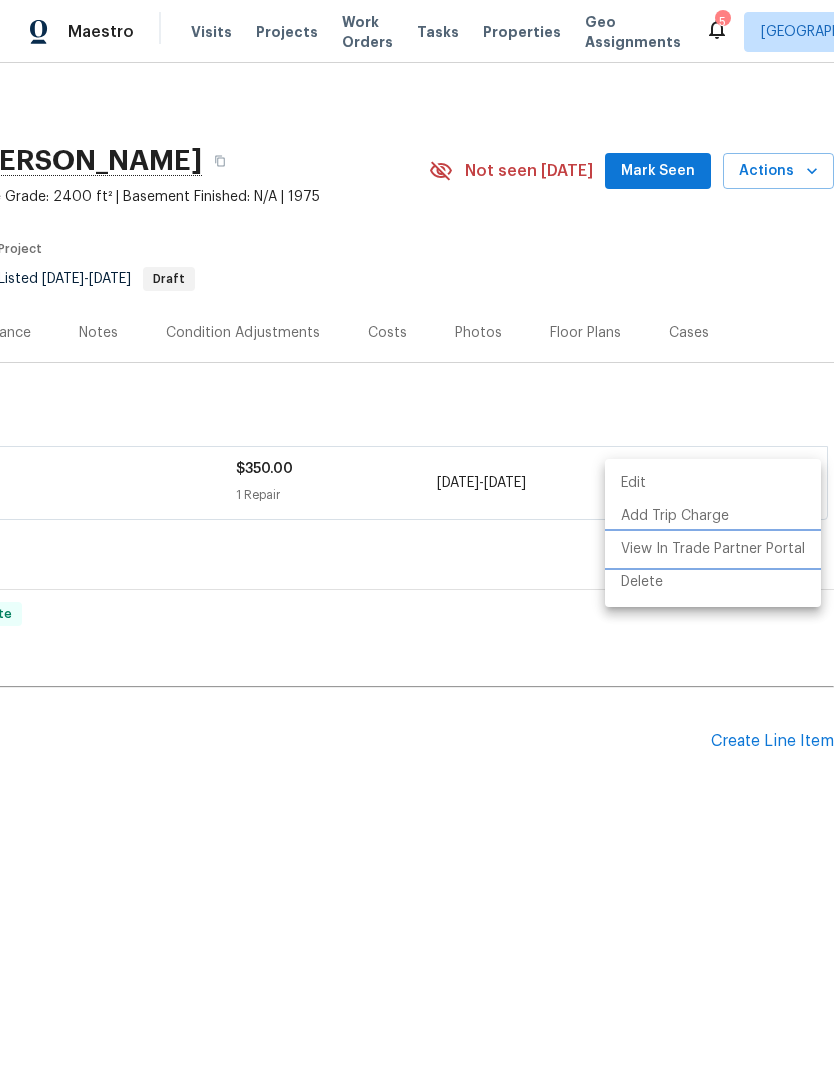 click on "View In Trade Partner Portal" at bounding box center [713, 549] 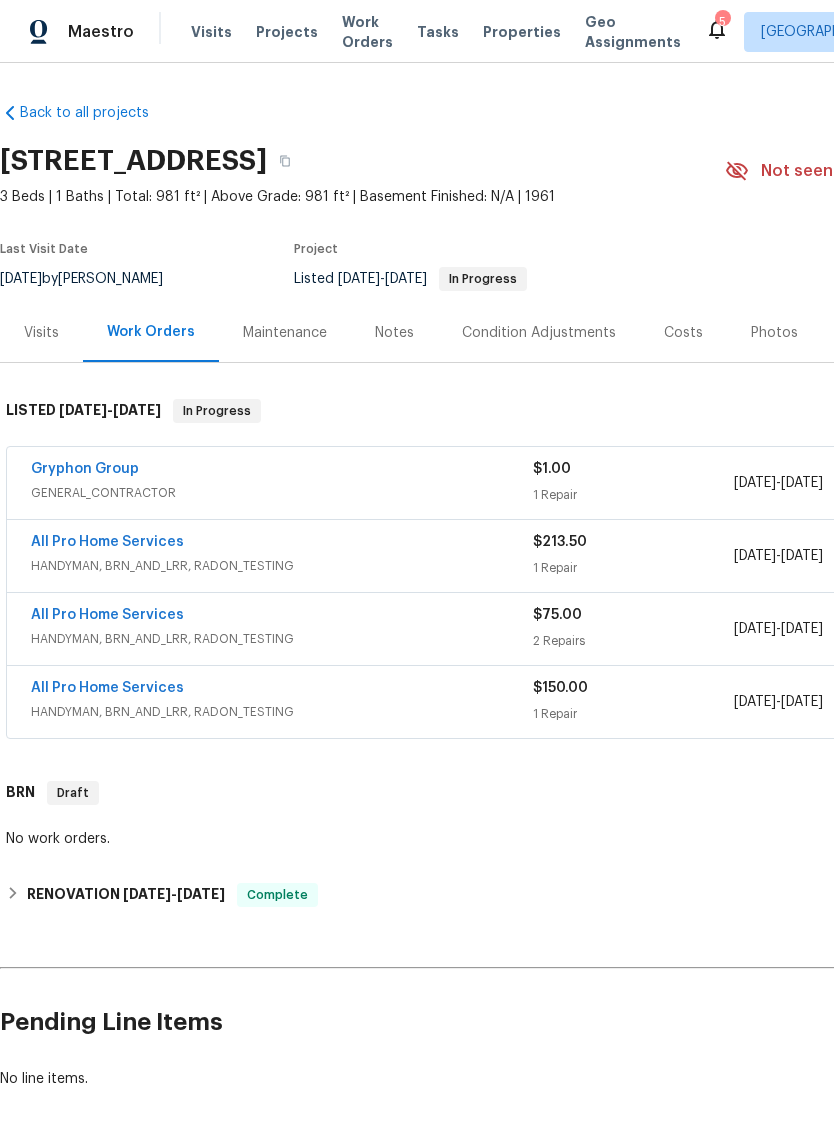scroll, scrollTop: 0, scrollLeft: 0, axis: both 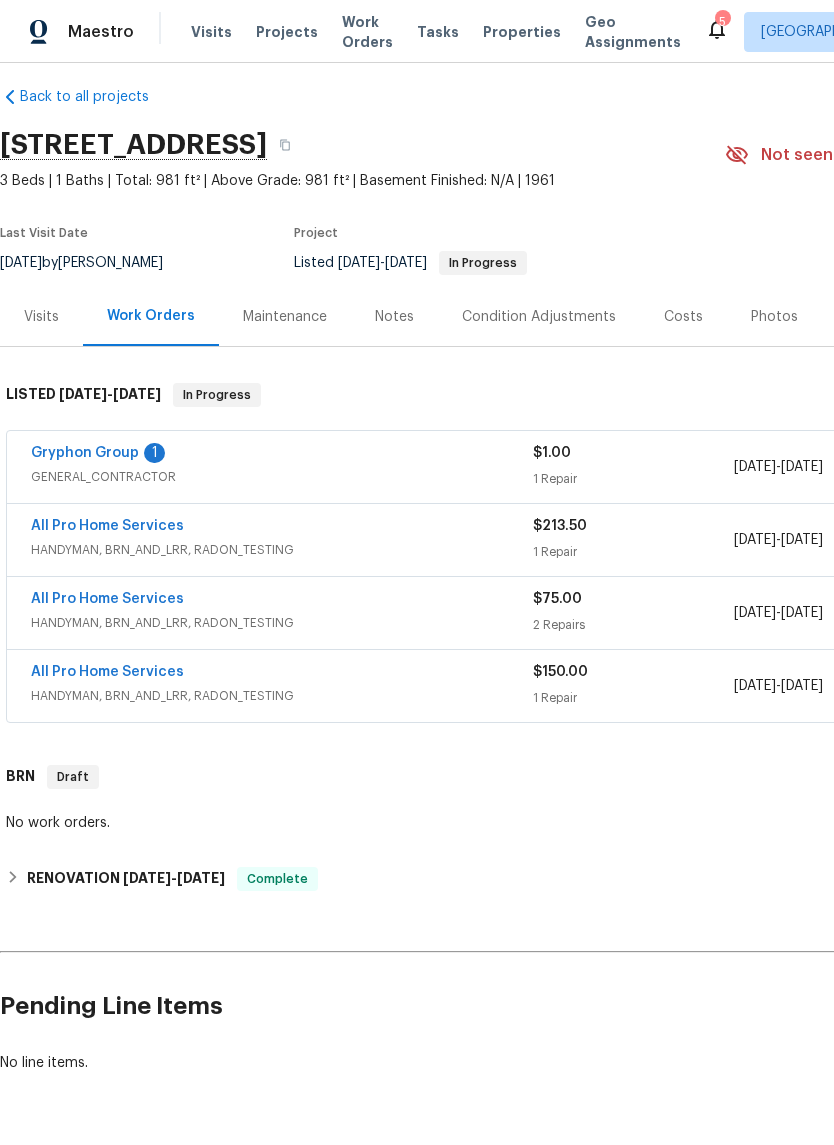 click on "Maintenance" at bounding box center [285, 317] 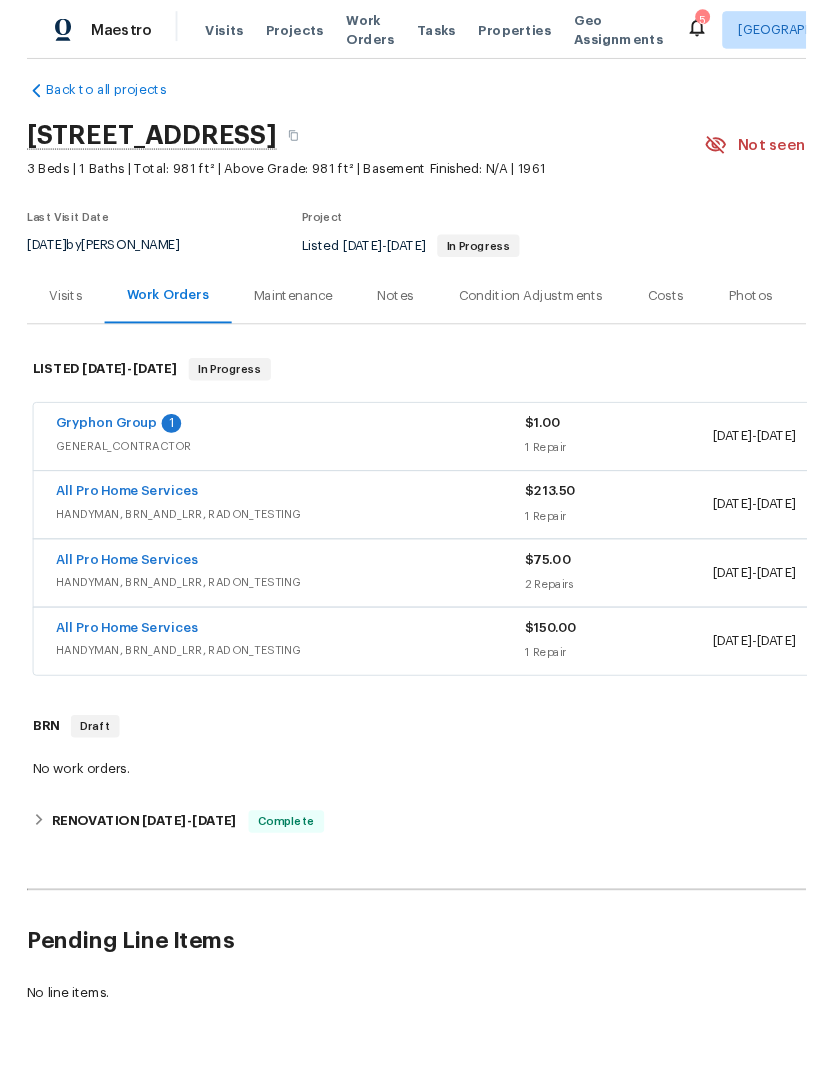 scroll, scrollTop: 0, scrollLeft: 0, axis: both 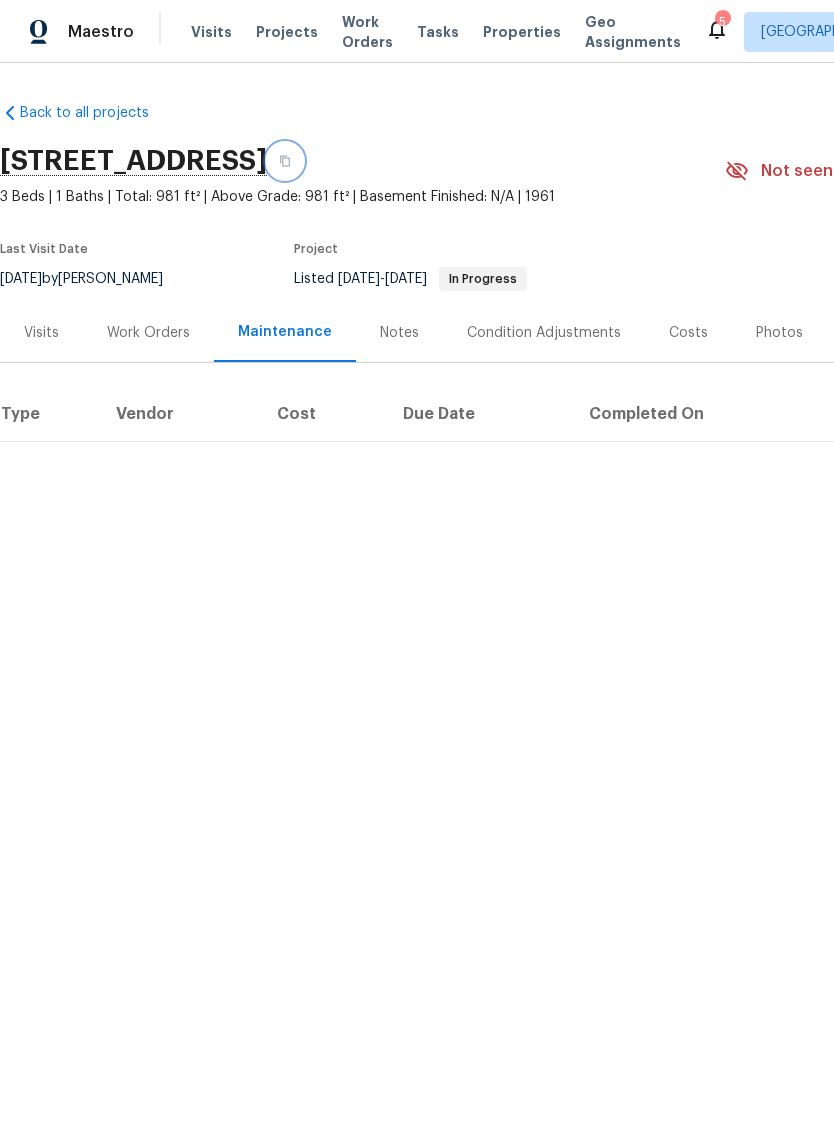 click at bounding box center [285, 161] 